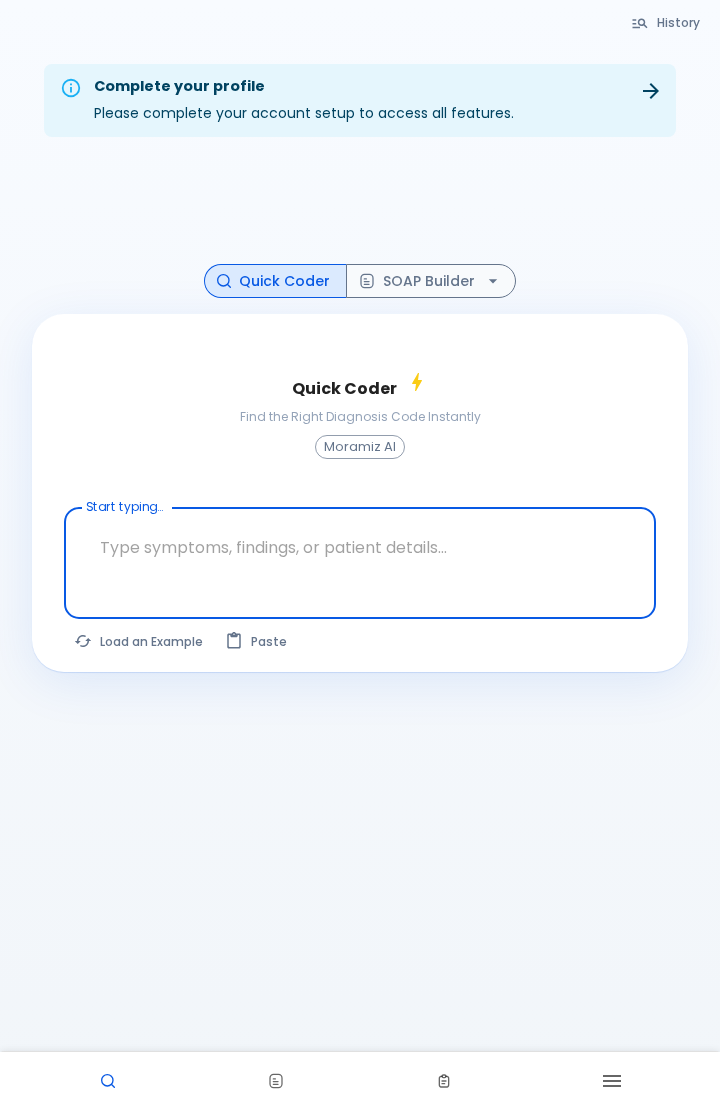 scroll, scrollTop: 0, scrollLeft: 0, axis: both 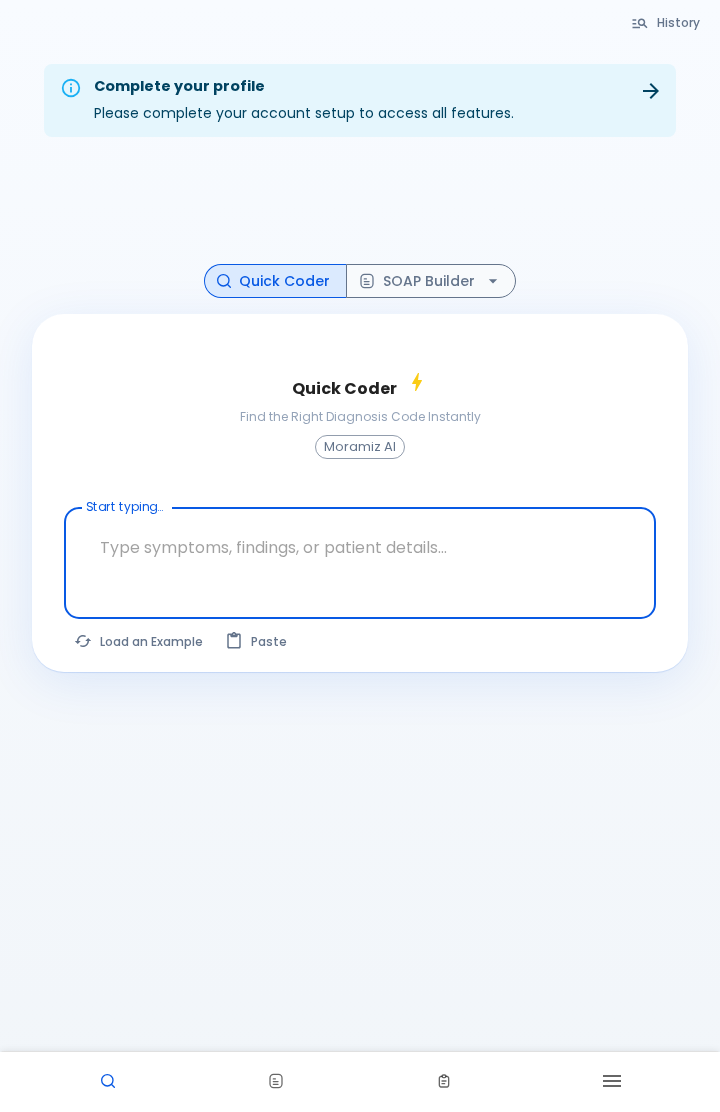 click on "Load an Example" at bounding box center [139, 641] 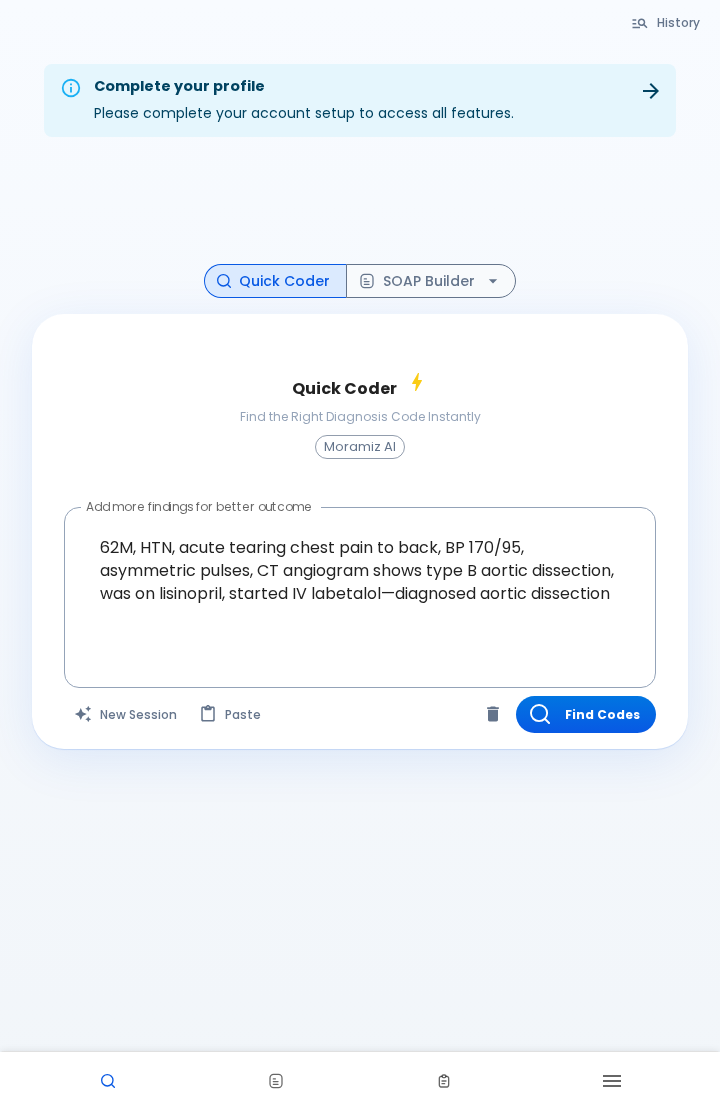 click on "Find Codes" at bounding box center (586, 714) 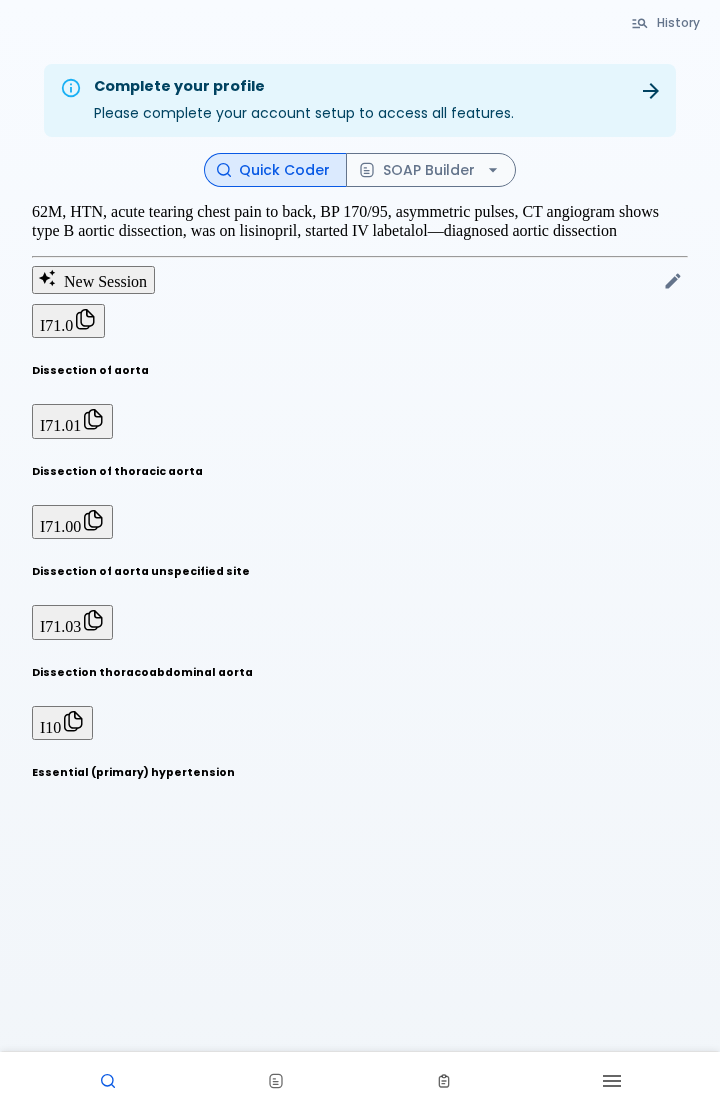 click on "SOAP Builder" at bounding box center (431, 170) 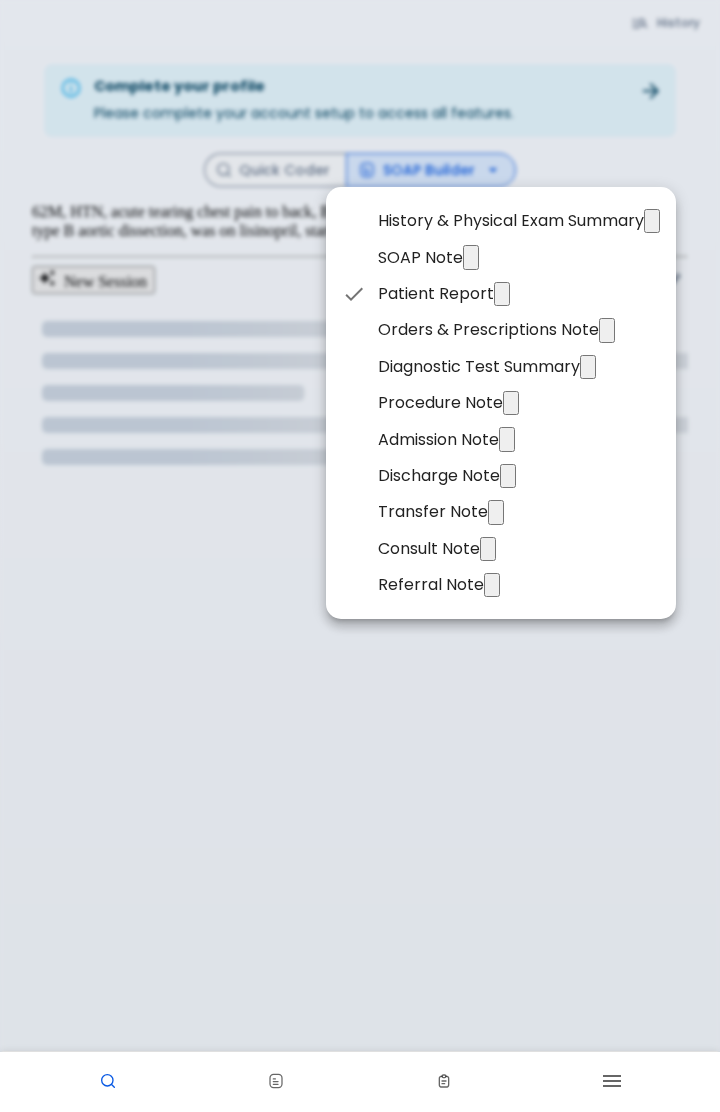 click on "SOAP Note" at bounding box center [501, 257] 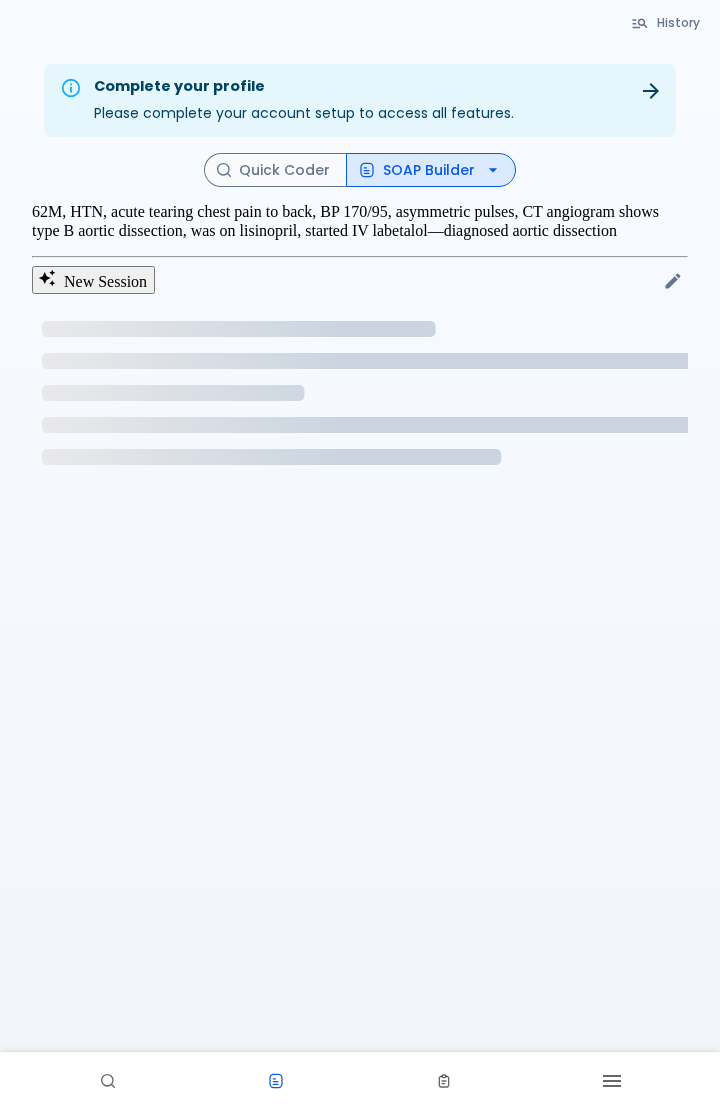 click at bounding box center [360, 1082] 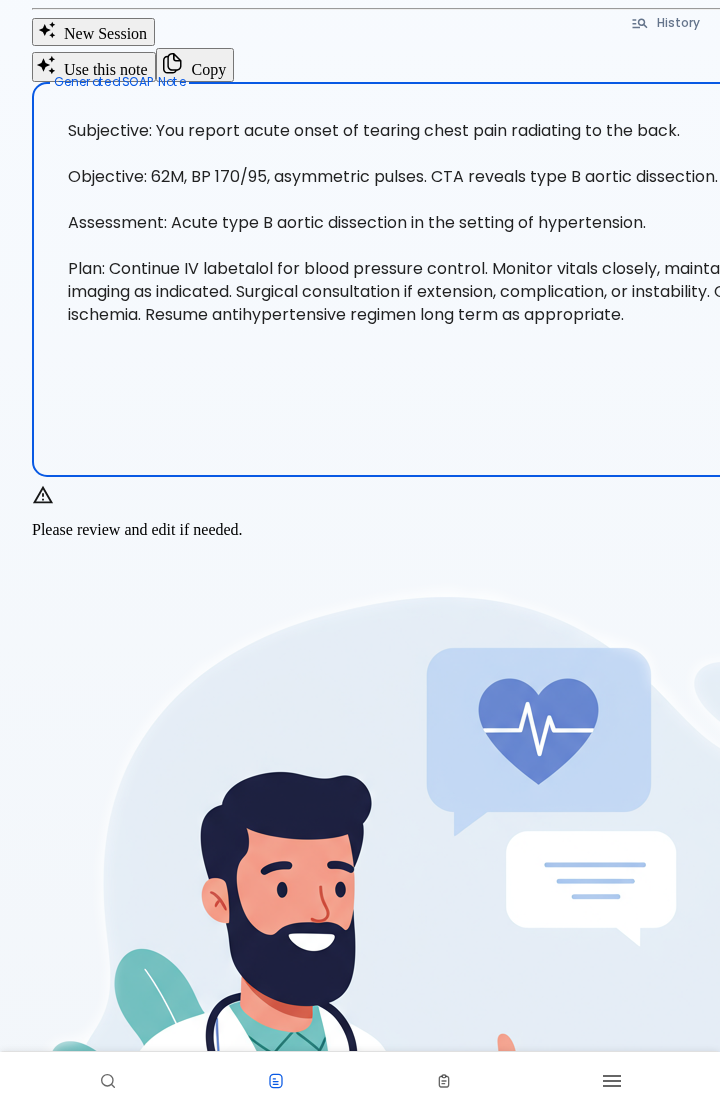 scroll, scrollTop: 0, scrollLeft: 0, axis: both 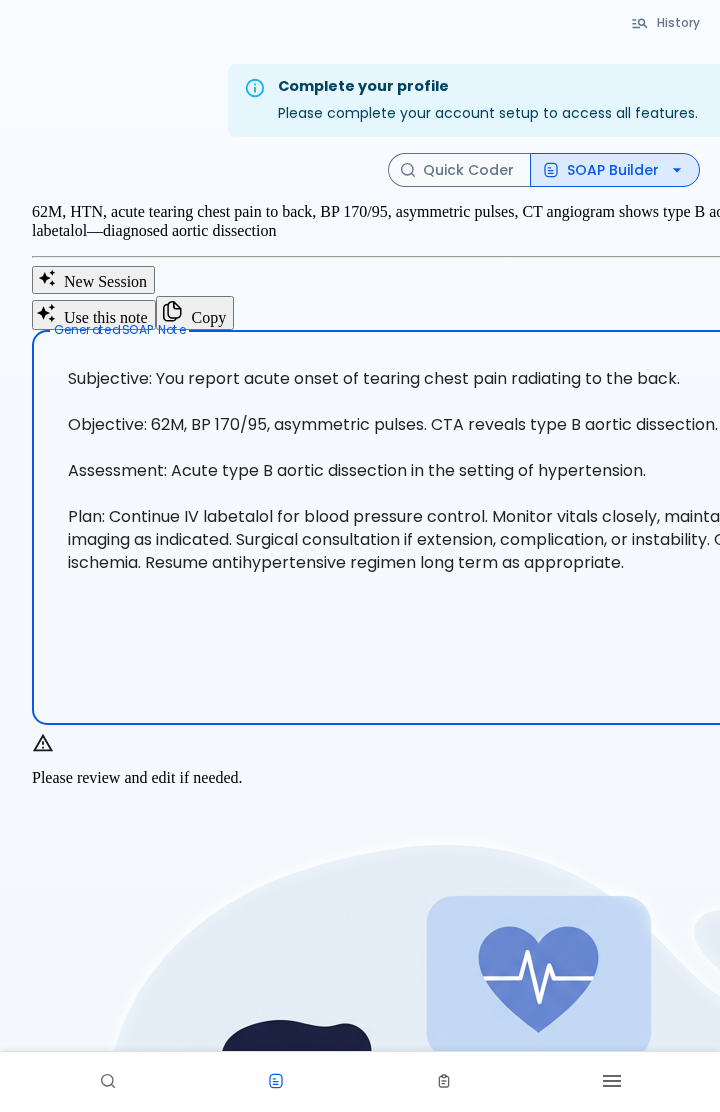 click on "Quick Coder" at bounding box center (459, 170) 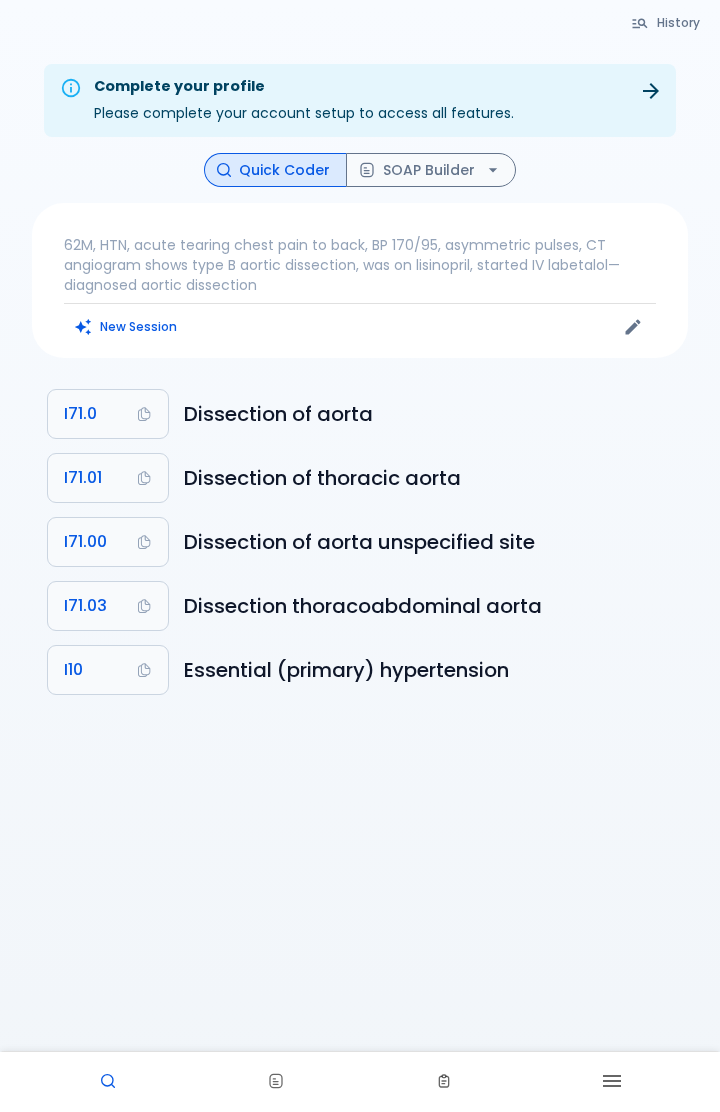 scroll, scrollTop: 0, scrollLeft: 0, axis: both 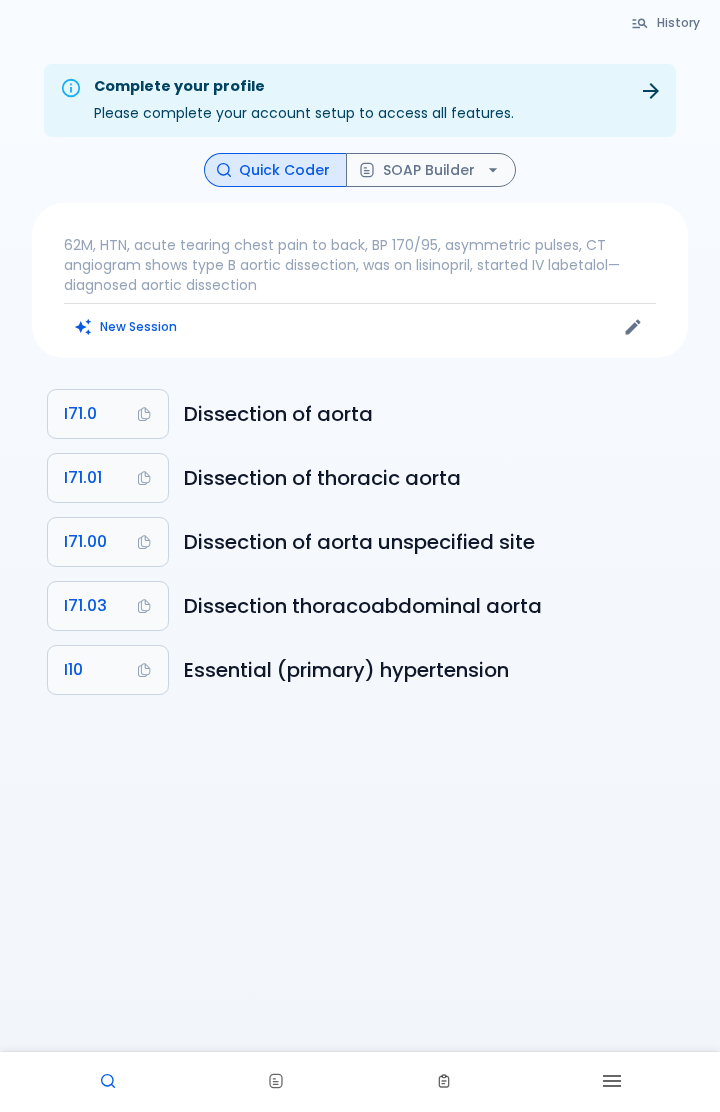 click on "New Session" at bounding box center (126, 326) 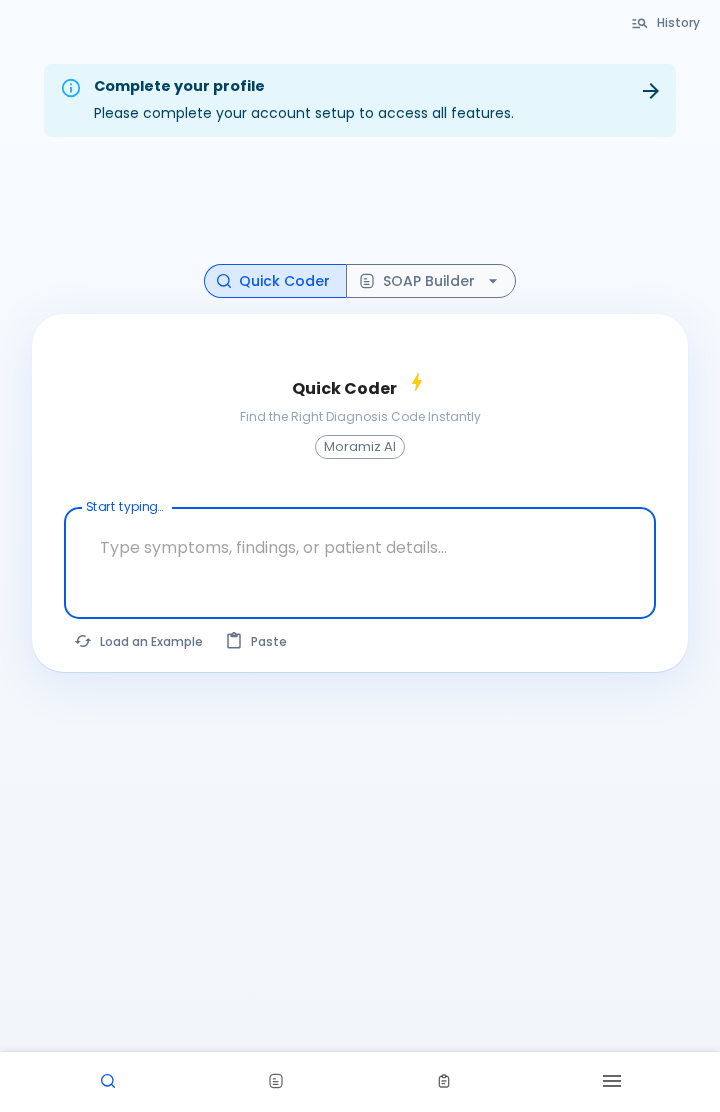 click at bounding box center [360, 547] 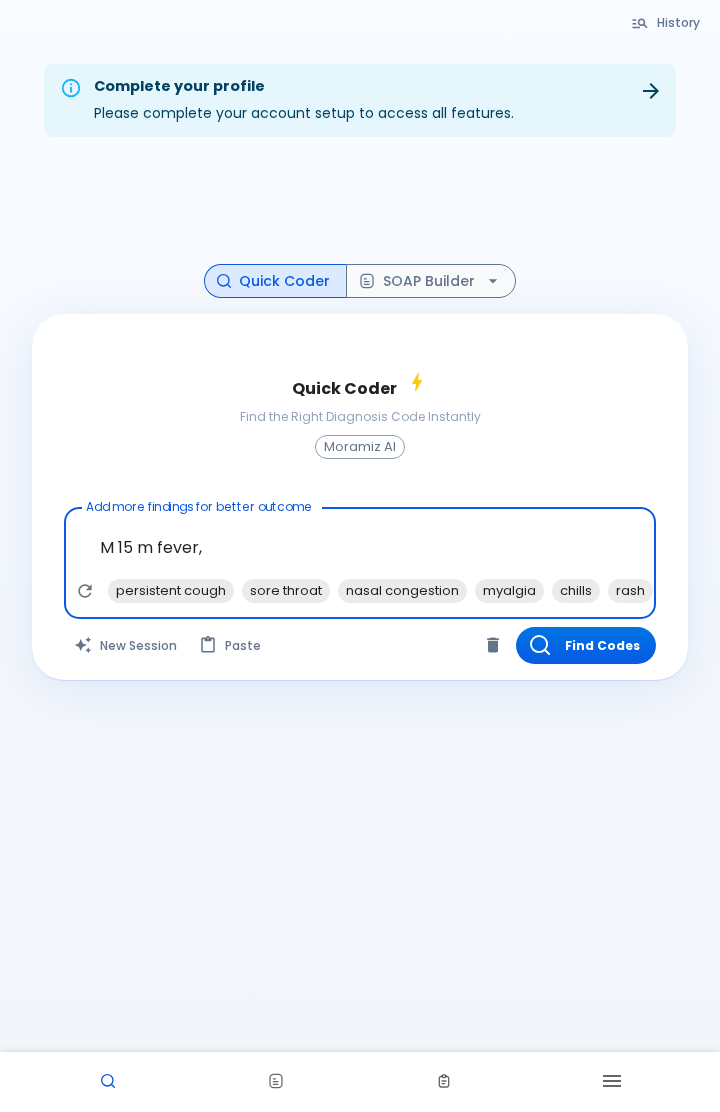 click on "persistent cough" at bounding box center (171, 590) 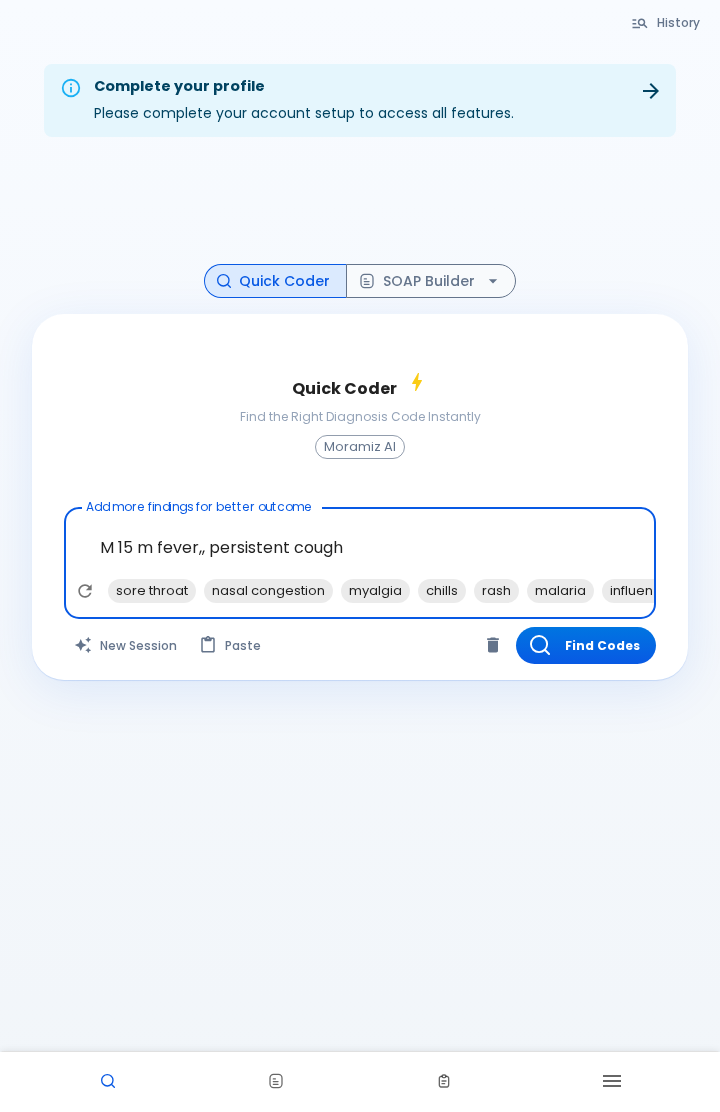 click on "nasal congestion" at bounding box center (268, 590) 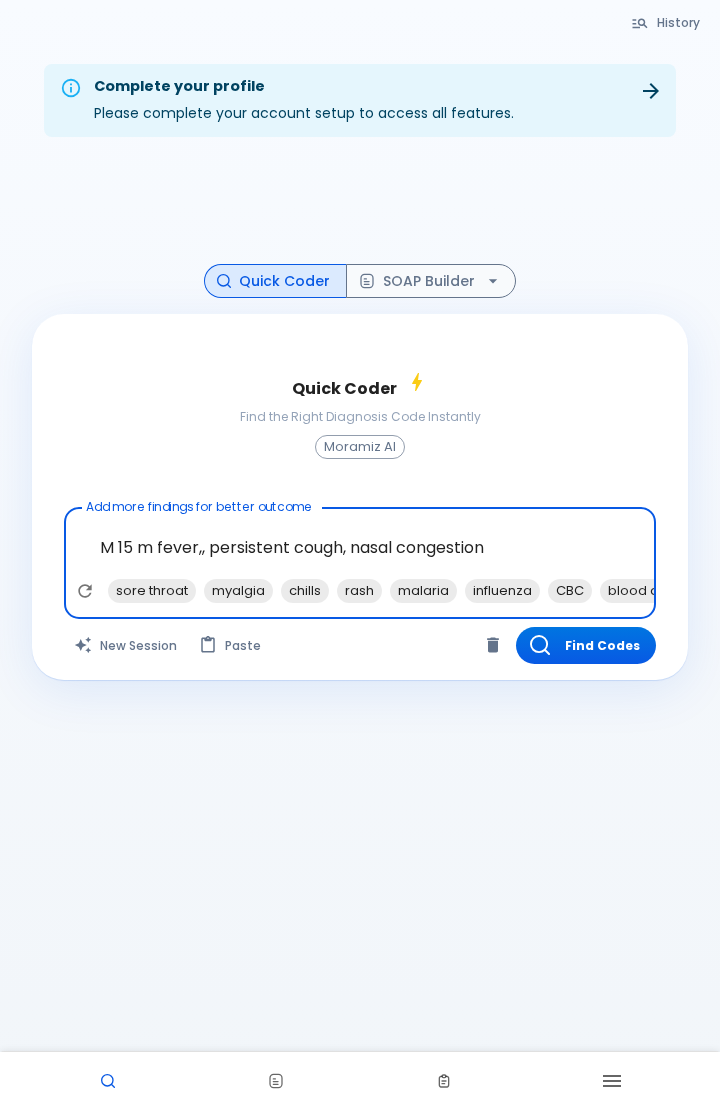 click on "Find Codes" at bounding box center (586, 645) 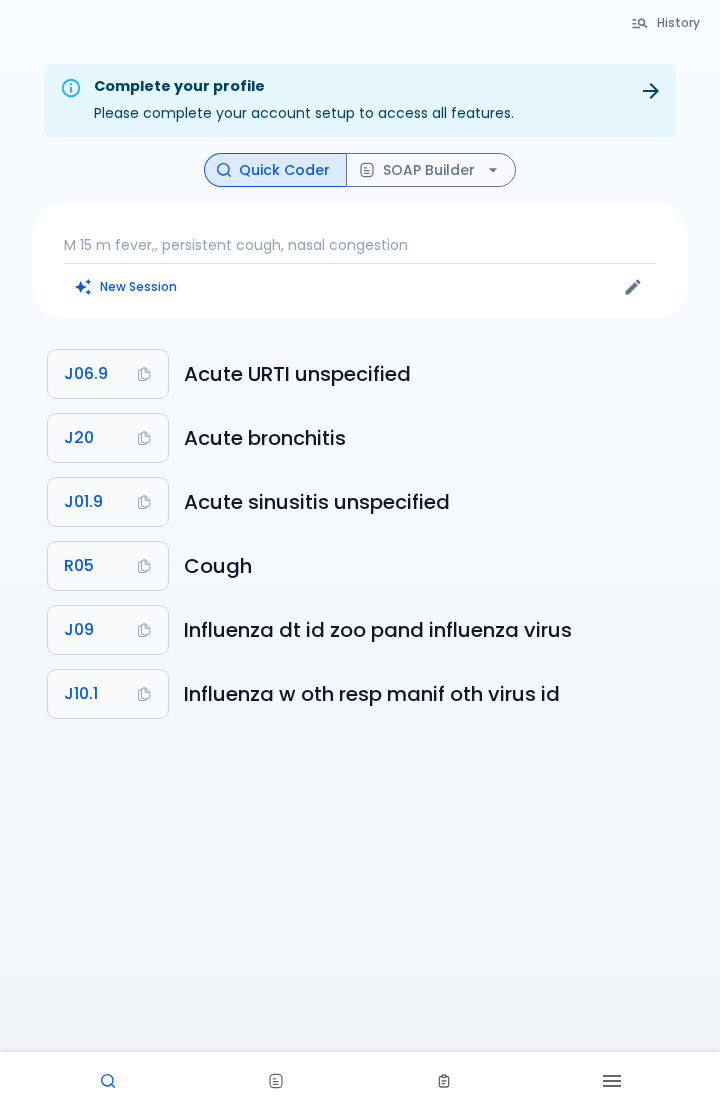 click on "SOAP Builder" at bounding box center (431, 170) 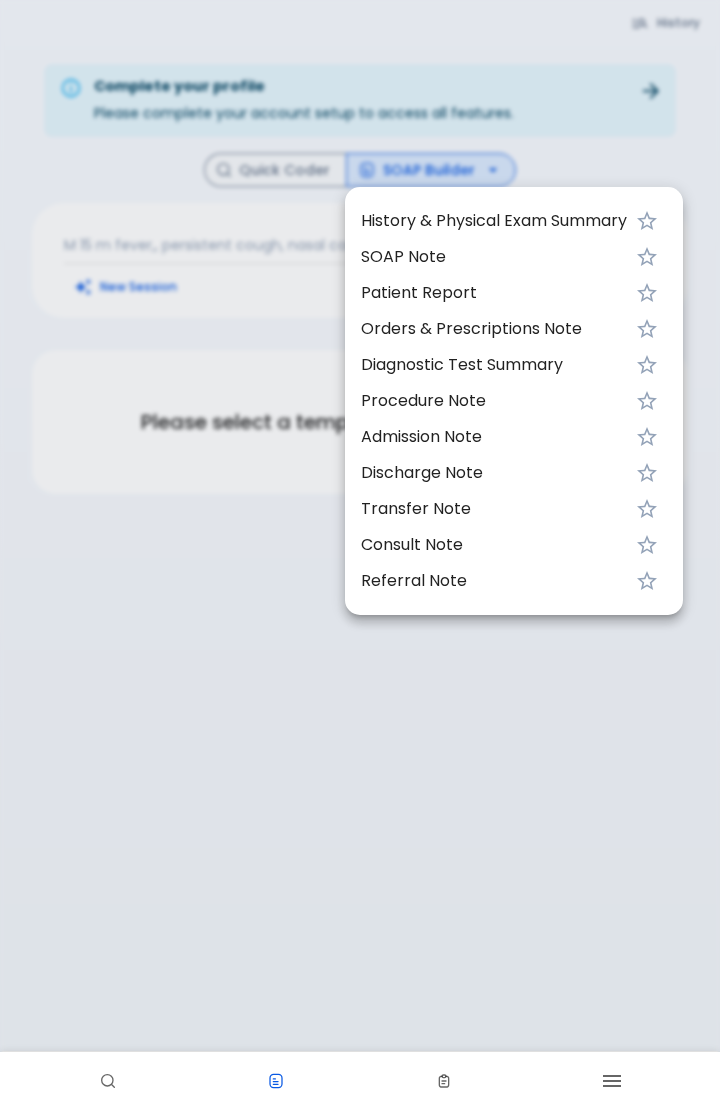 click on "SOAP Note" at bounding box center (494, 257) 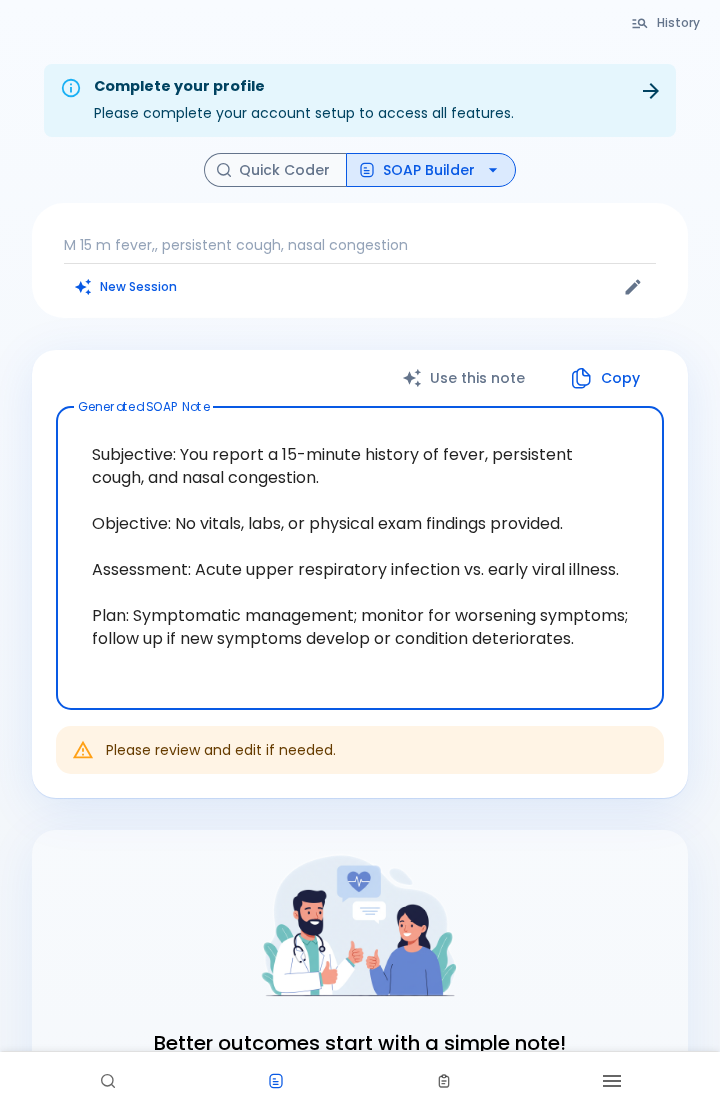 click on "SOAP Builder" at bounding box center [431, 170] 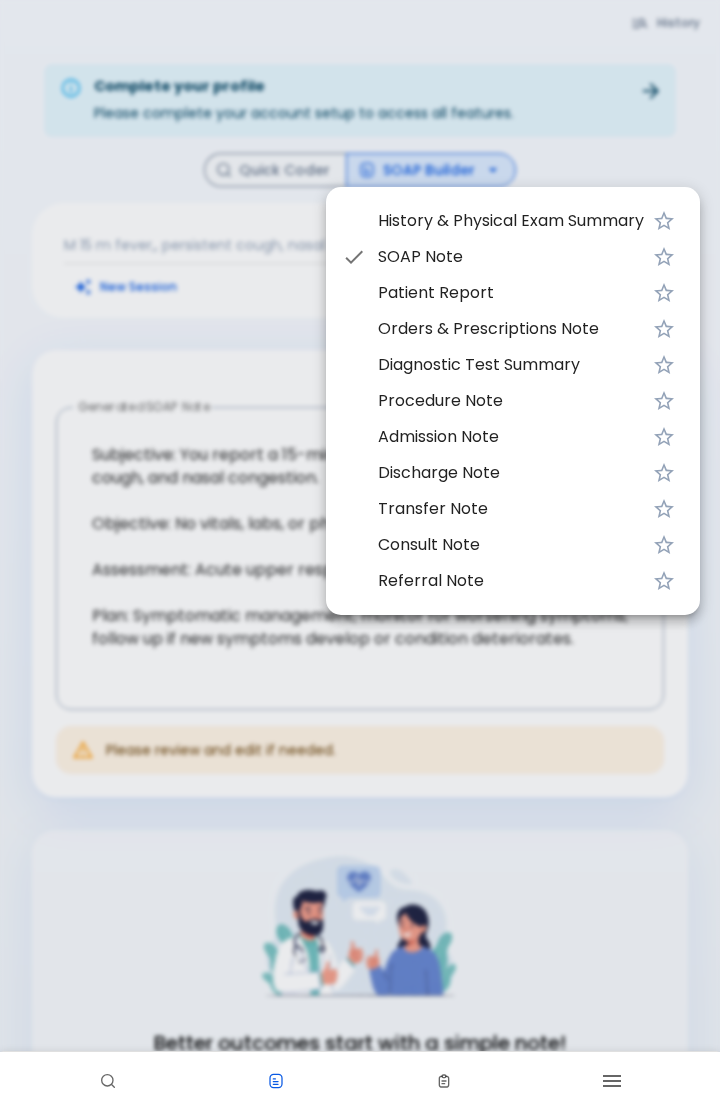 click on "Patient Report" at bounding box center [511, 293] 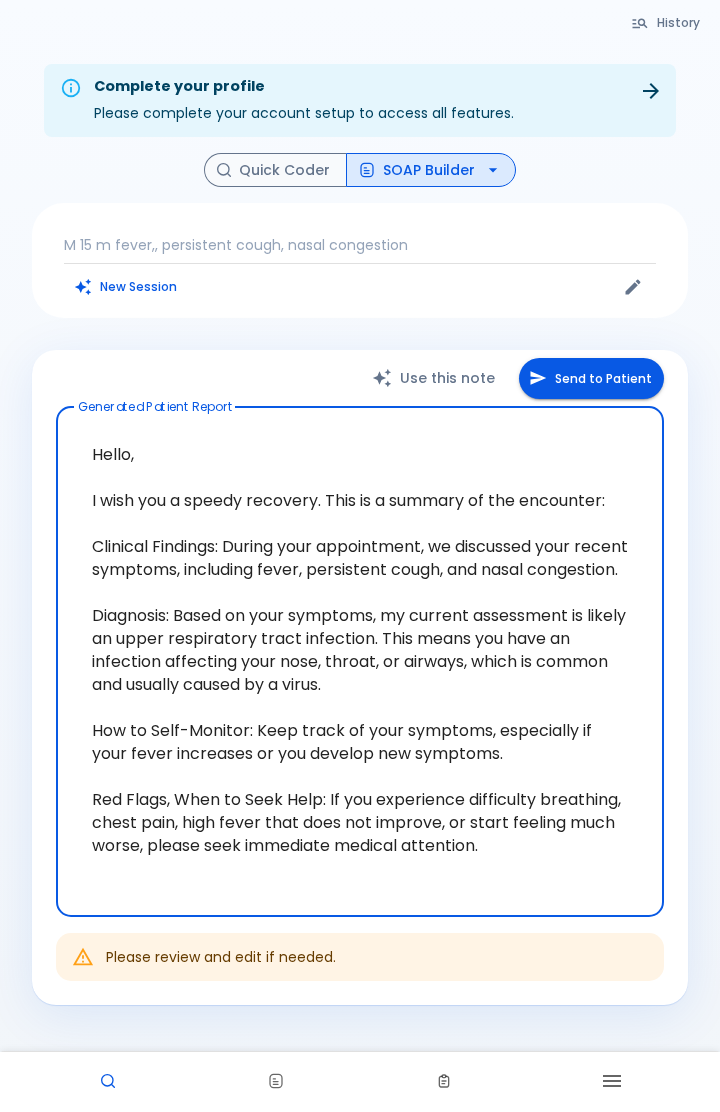 click on "Send to Patient" at bounding box center (591, 378) 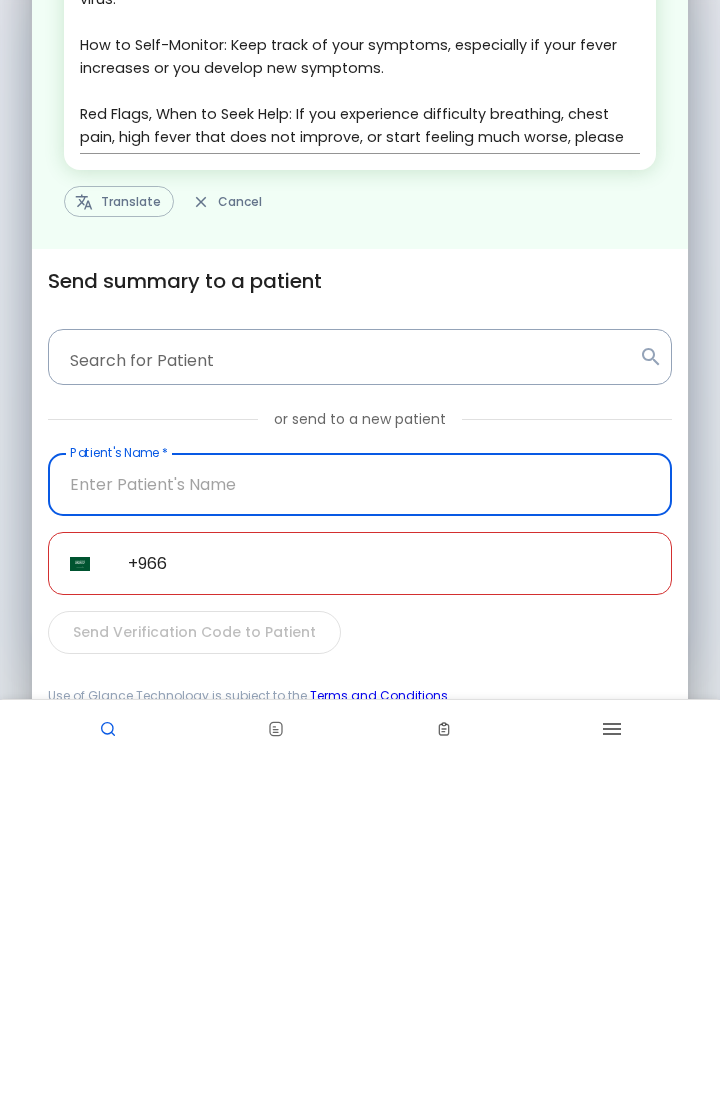 click on "Translate" at bounding box center (119, 553) 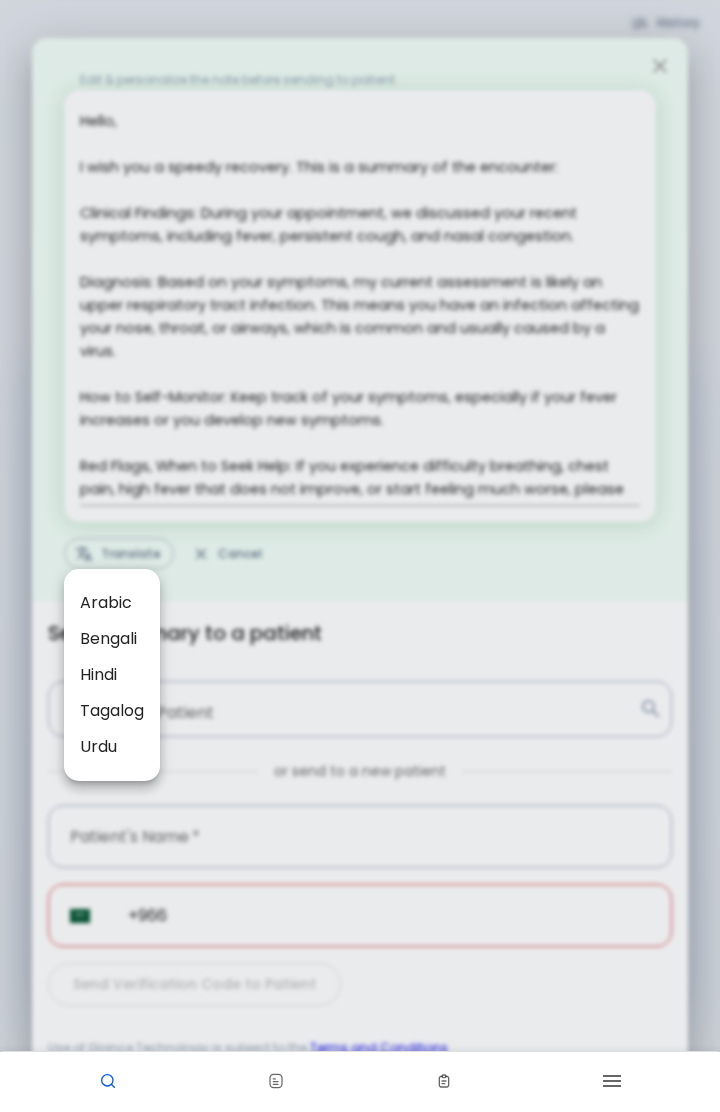 click on "Arabic" at bounding box center [112, 603] 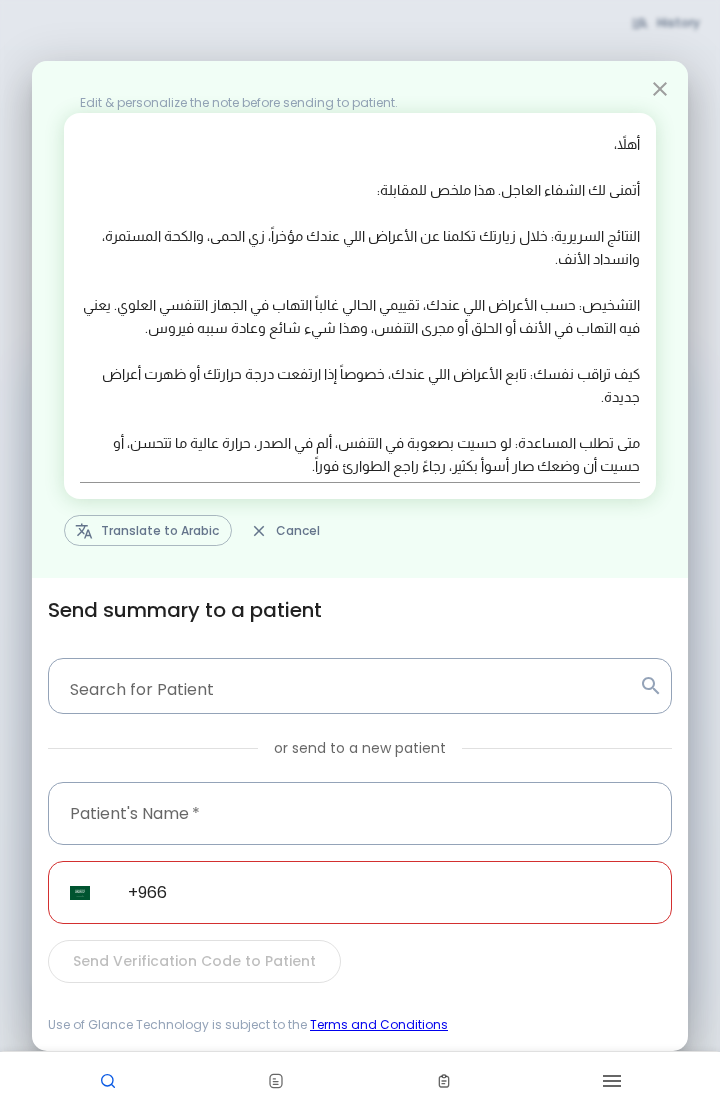 click at bounding box center [108, 1082] 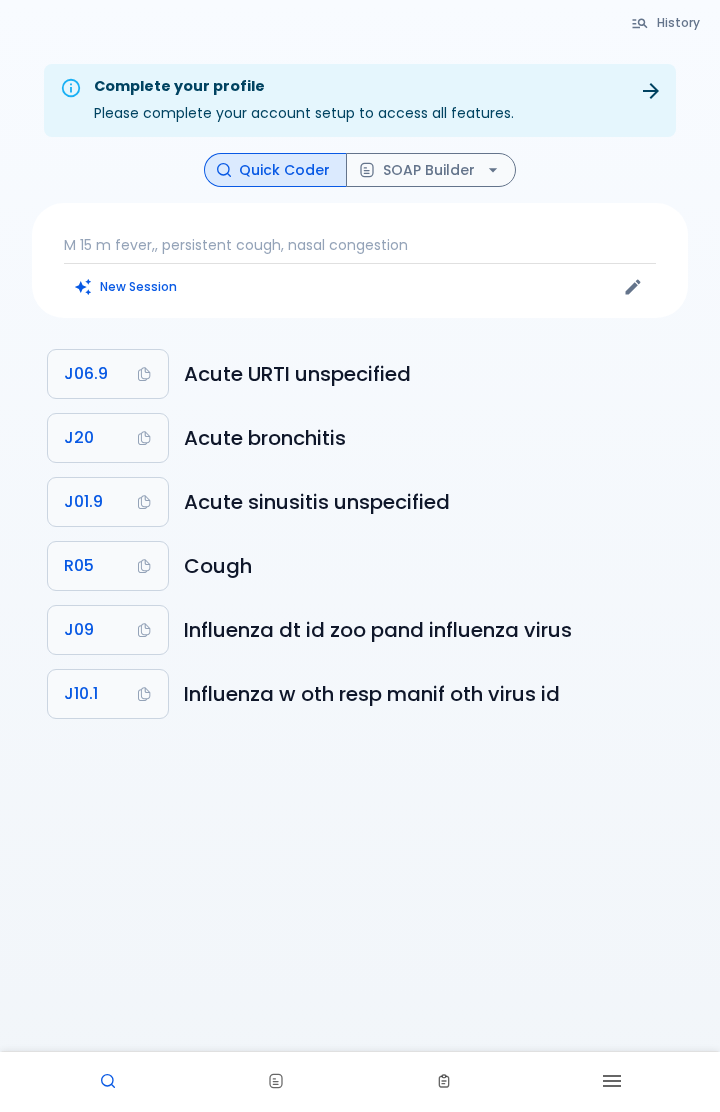 click on "M 15 m fever,, persistent cough, nasal congestion" at bounding box center (360, 245) 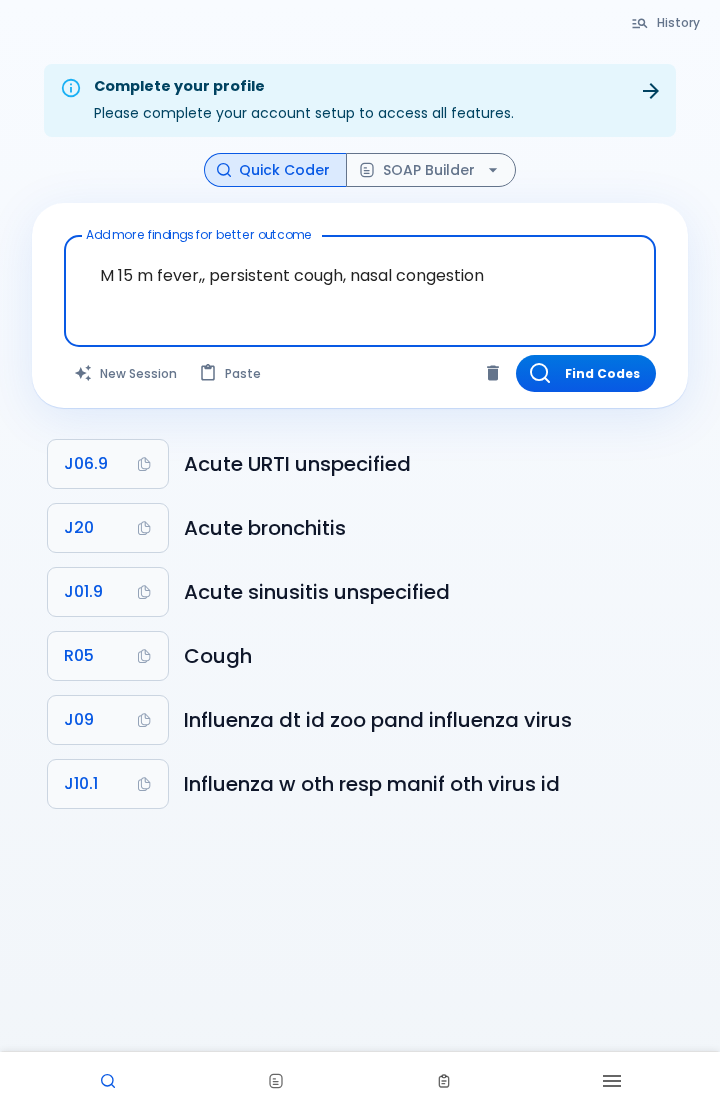 click on "SOAP Builder" at bounding box center (431, 170) 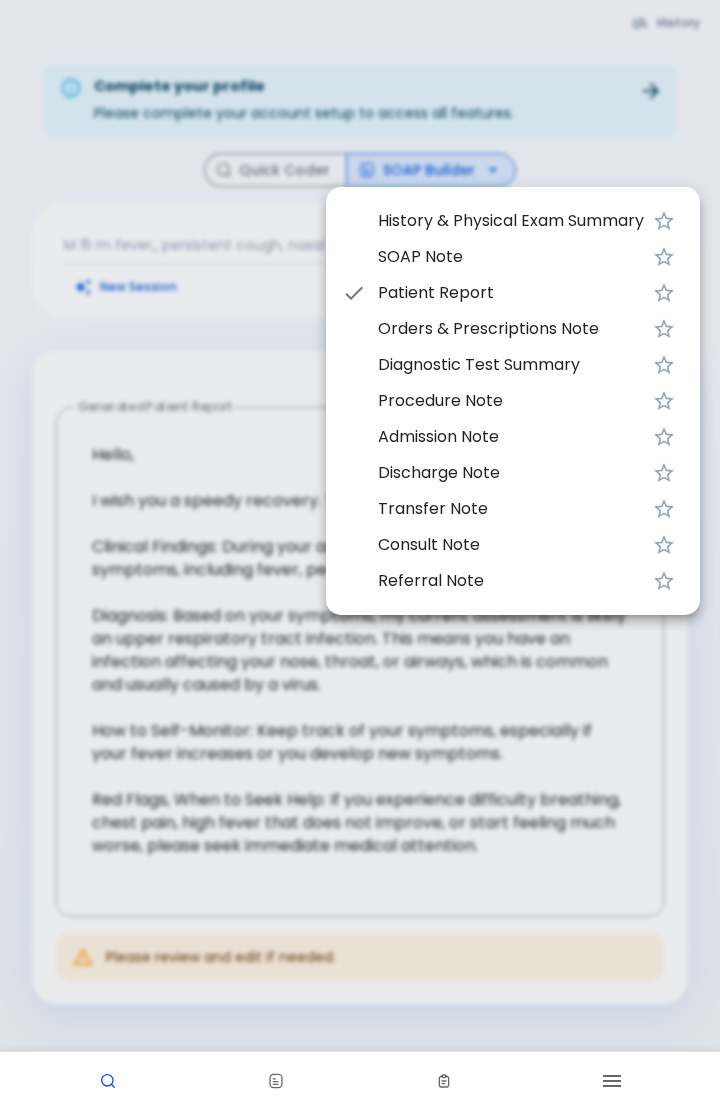 click on "SOAP Note" at bounding box center (511, 257) 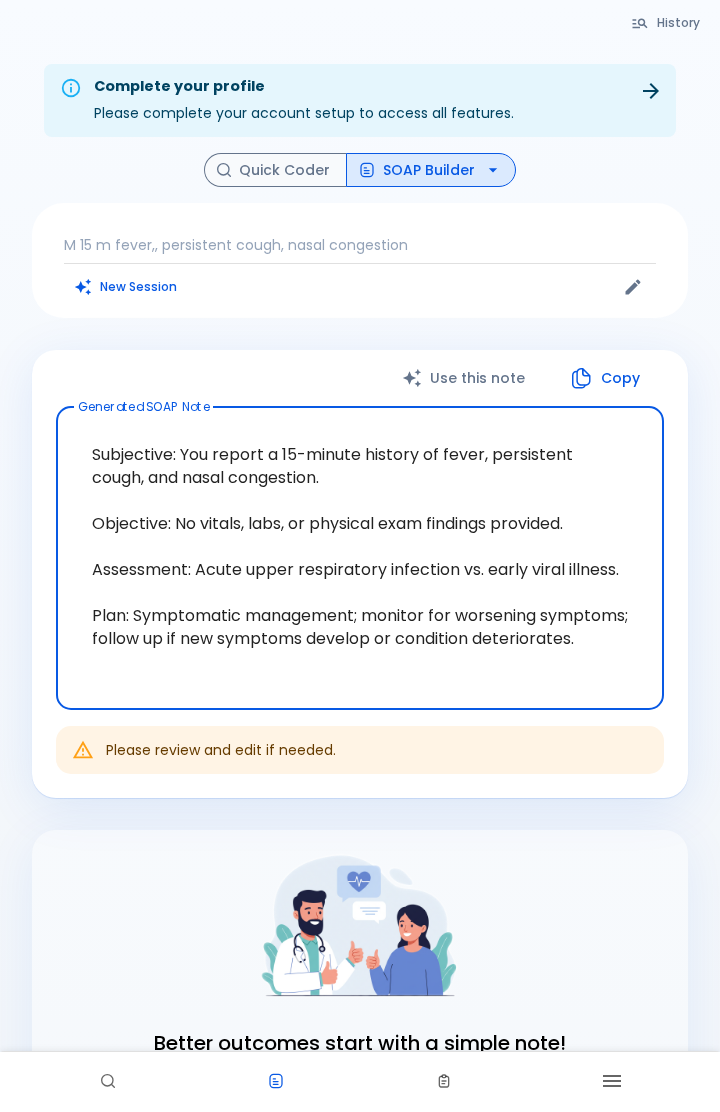 click on "SOAP Builder" at bounding box center (431, 170) 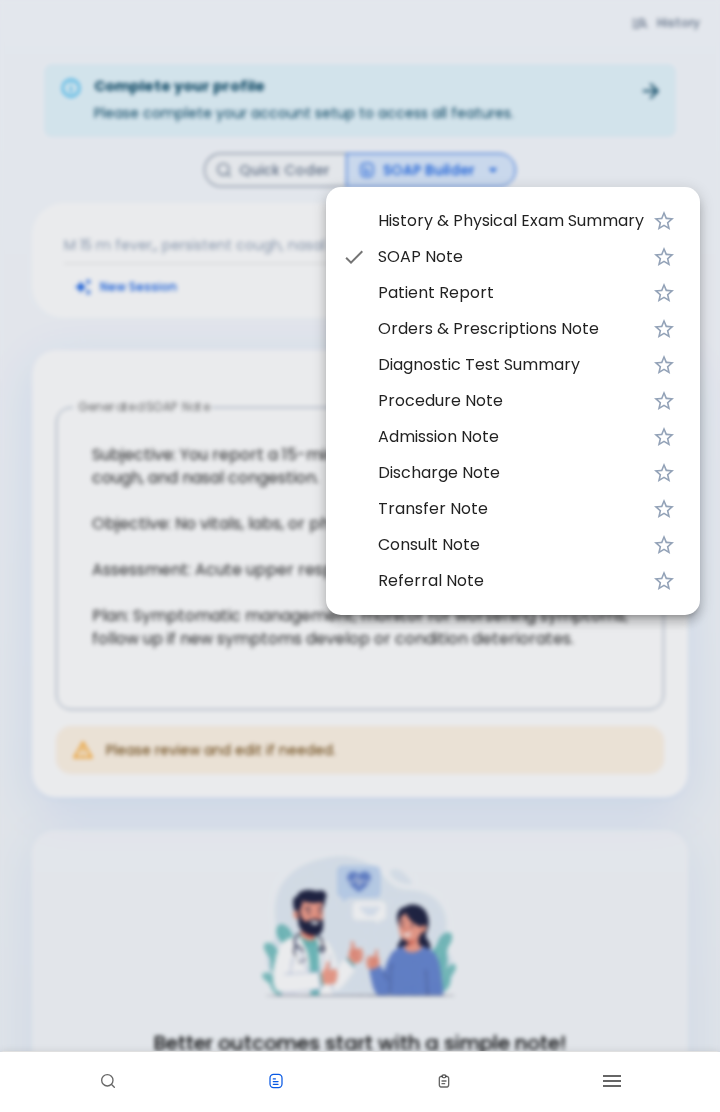 click on "Patient Report" at bounding box center [511, 293] 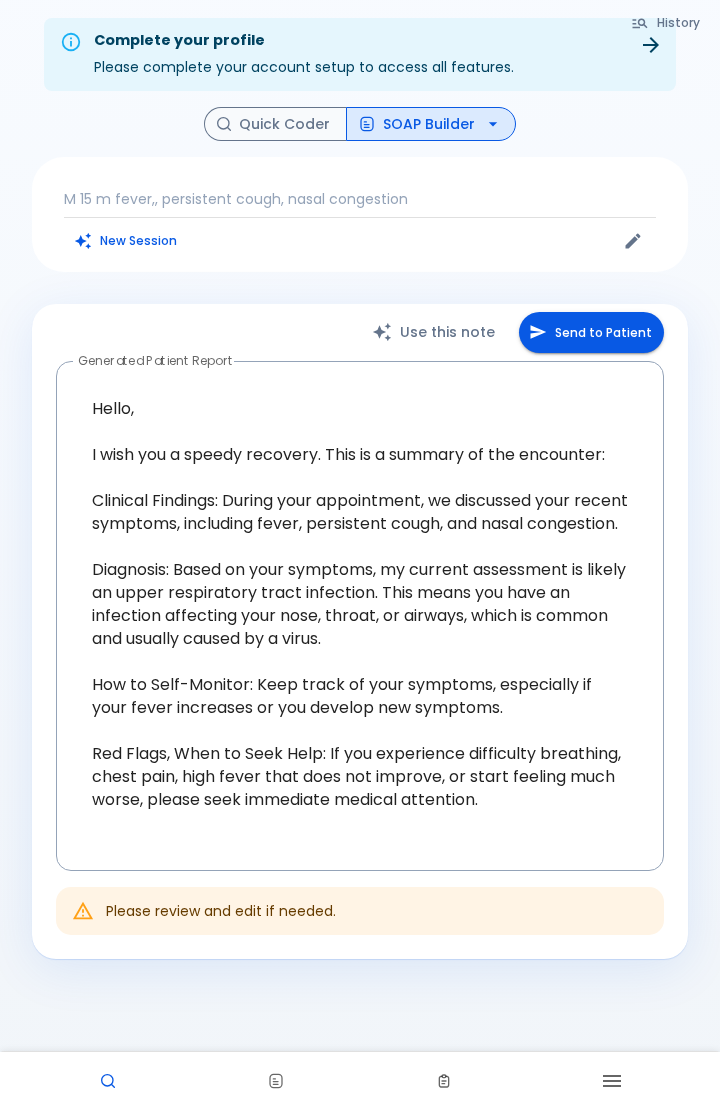 scroll, scrollTop: 47, scrollLeft: 0, axis: vertical 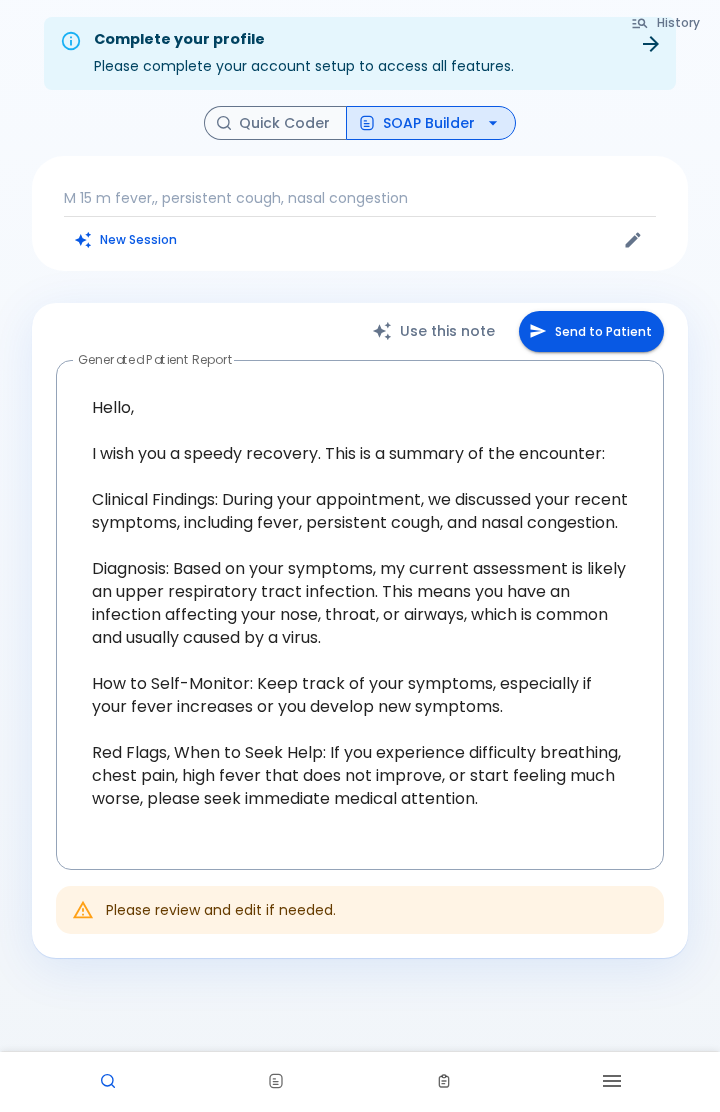 click on "Send to Patient" at bounding box center (591, 331) 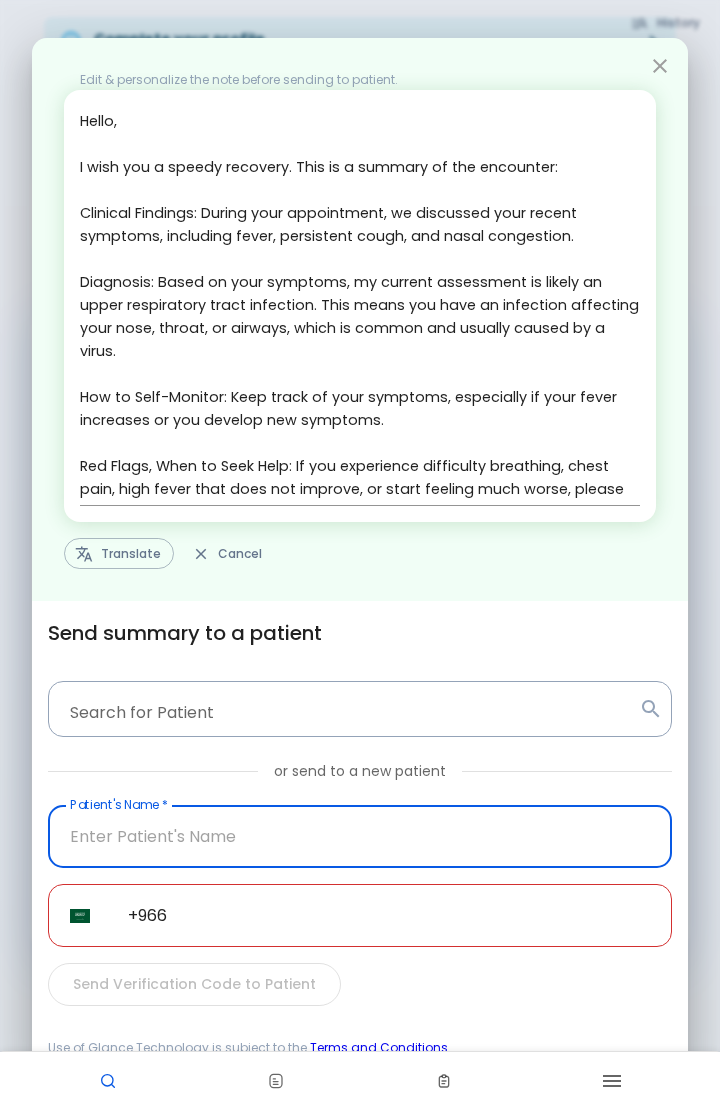 scroll, scrollTop: 47, scrollLeft: 0, axis: vertical 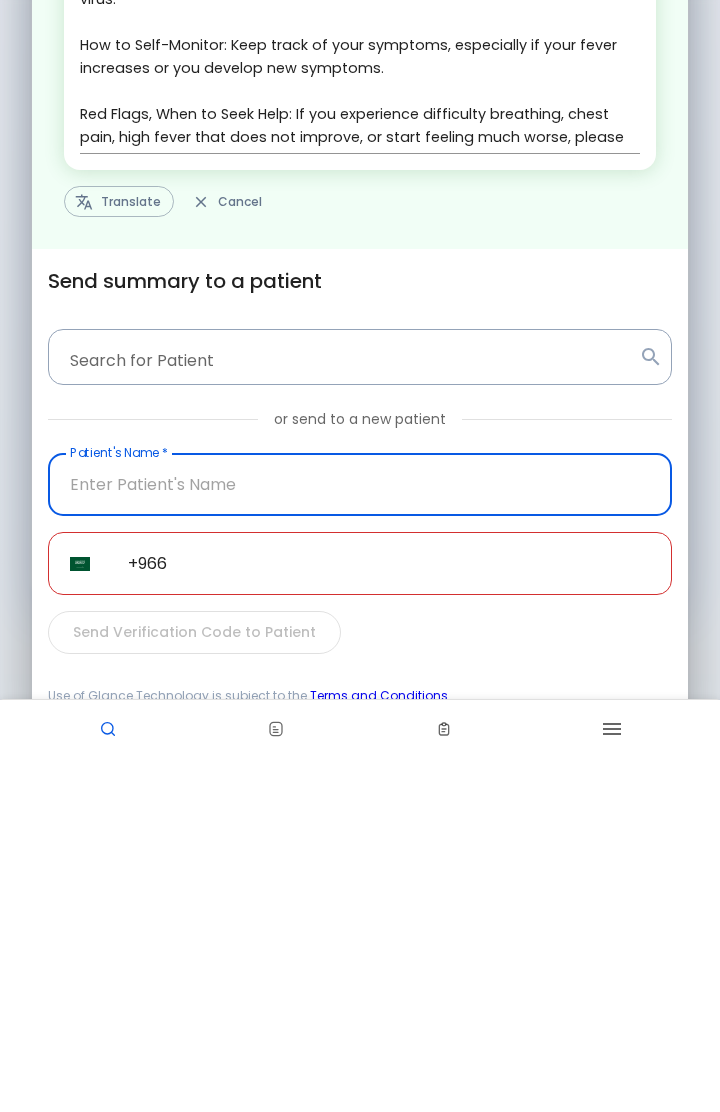 click on "Translate" at bounding box center (119, 553) 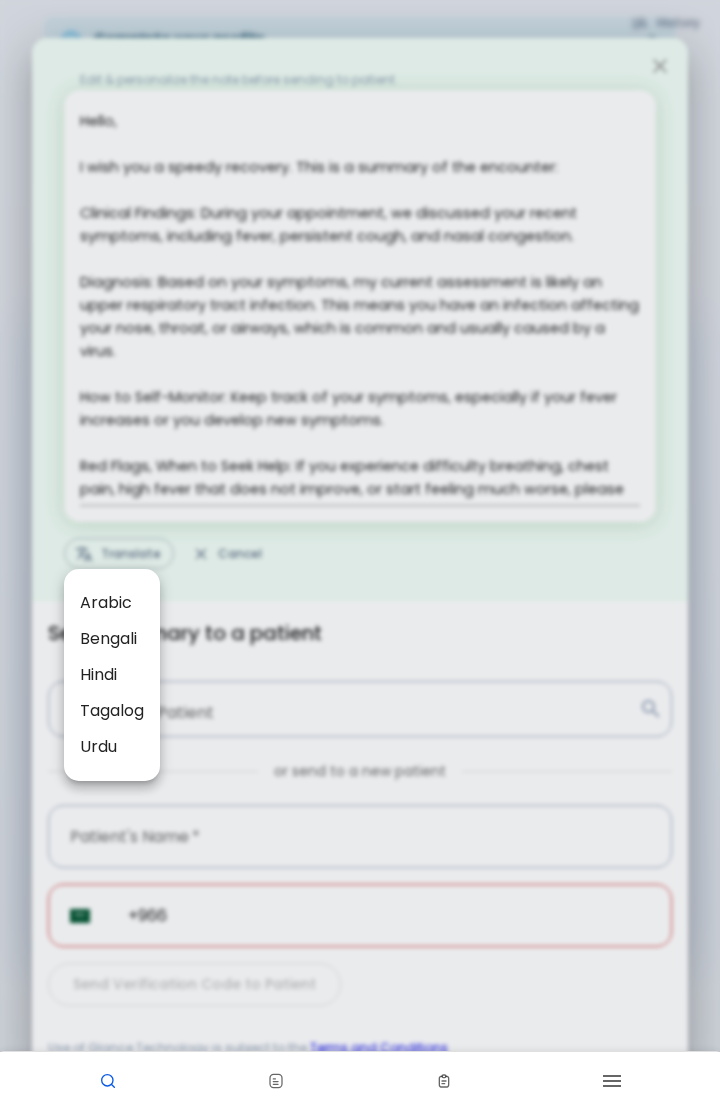 click on "Arabic" at bounding box center (112, 603) 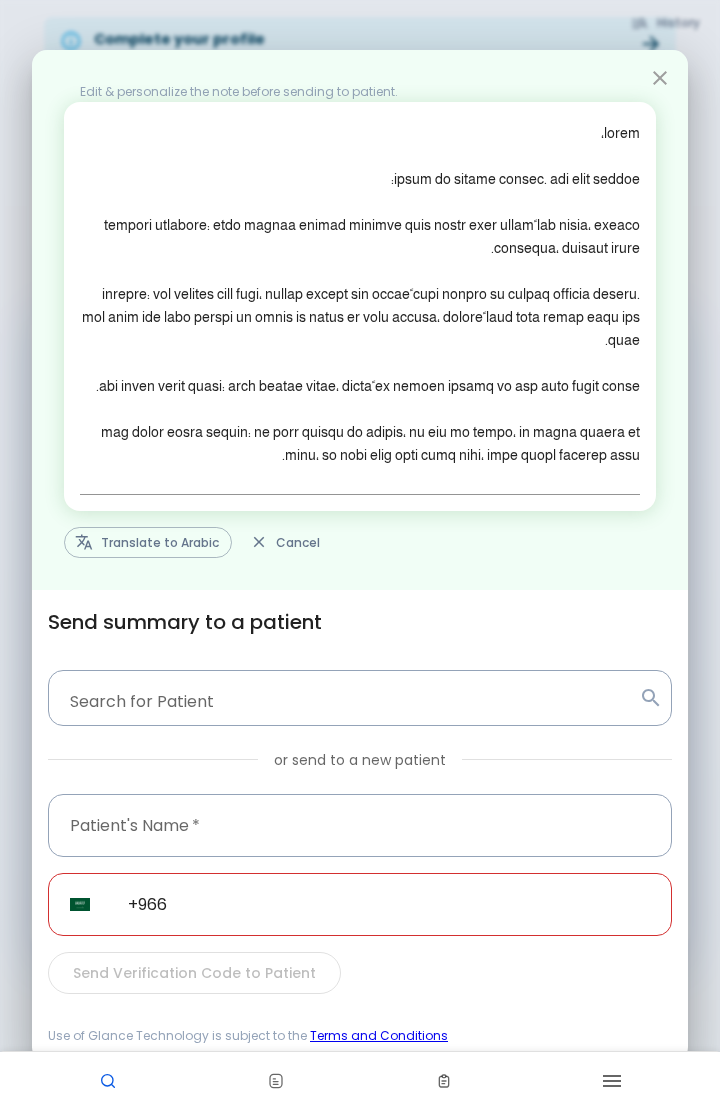 click 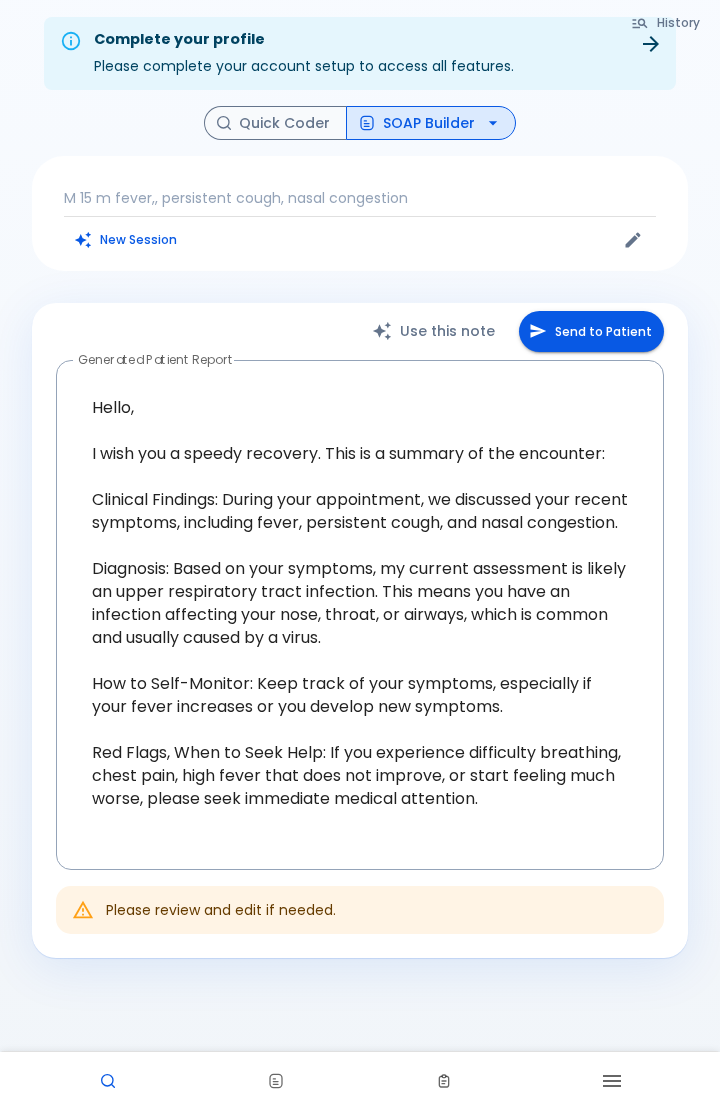 click on "Quick Coder" at bounding box center [275, 123] 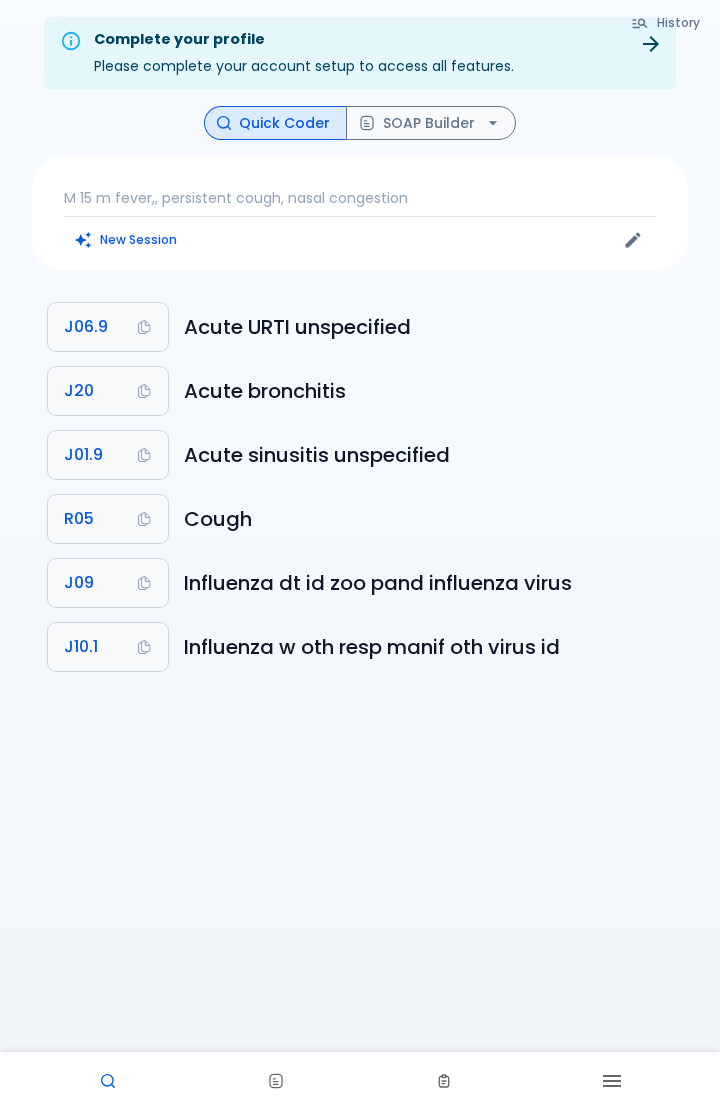 scroll, scrollTop: 0, scrollLeft: 0, axis: both 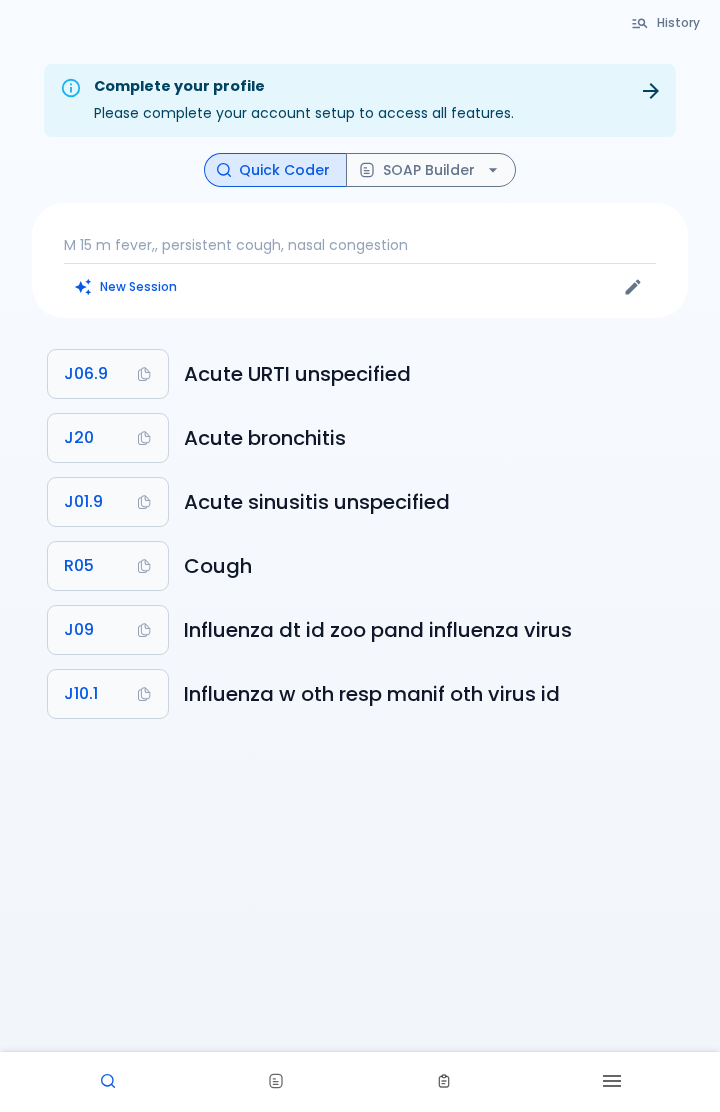 click at bounding box center (108, 1082) 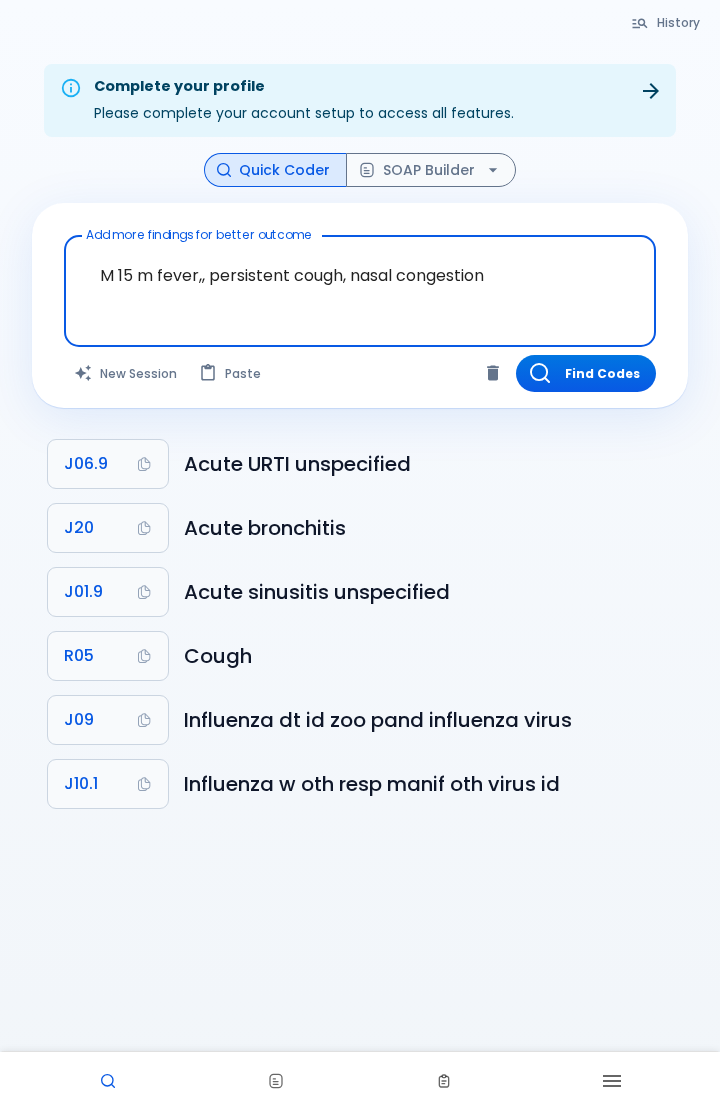 click on "Find Codes" at bounding box center (586, 373) 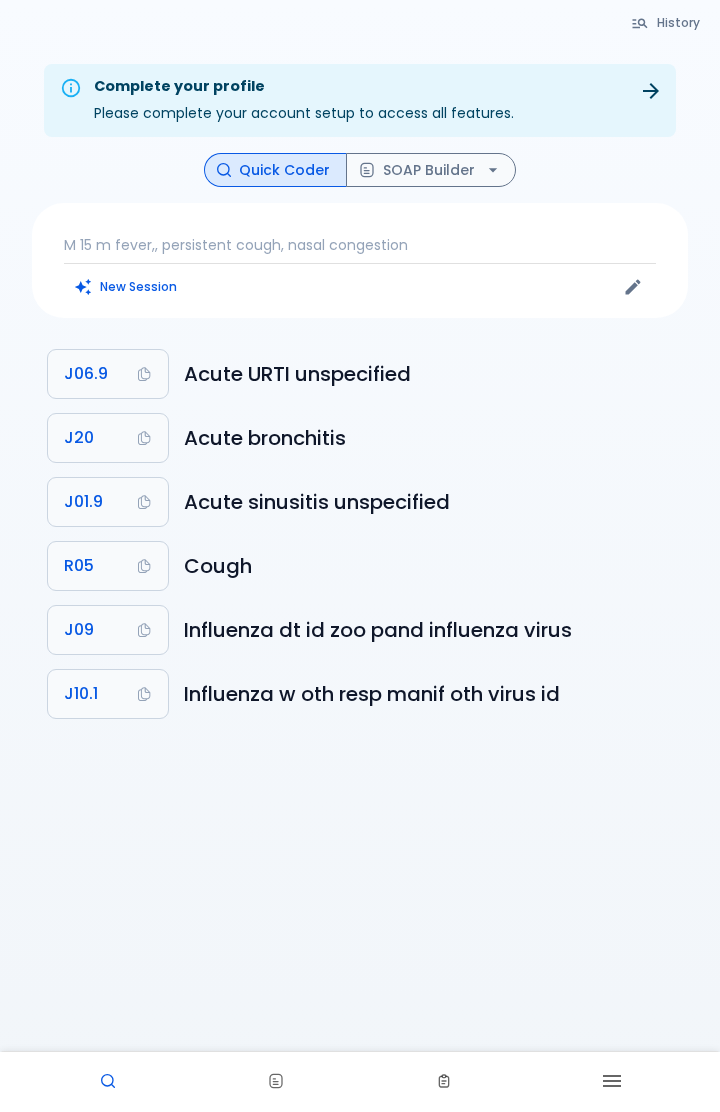 click on "SOAP Builder" at bounding box center (431, 170) 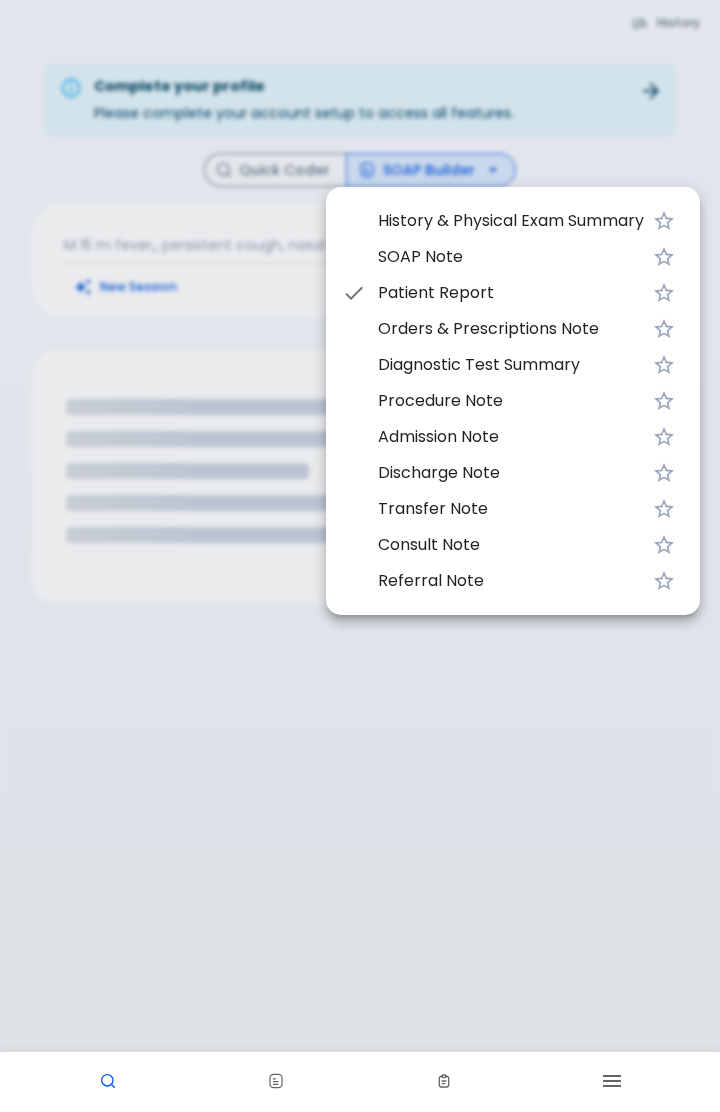 click on "SOAP Note" at bounding box center [511, 257] 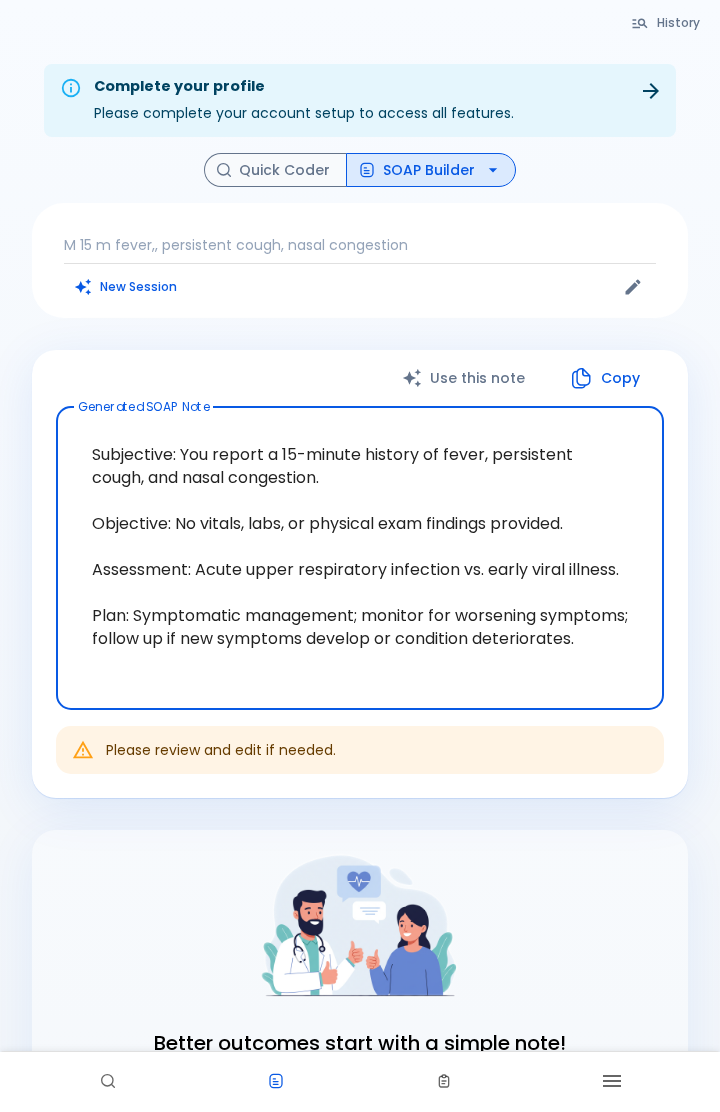 click 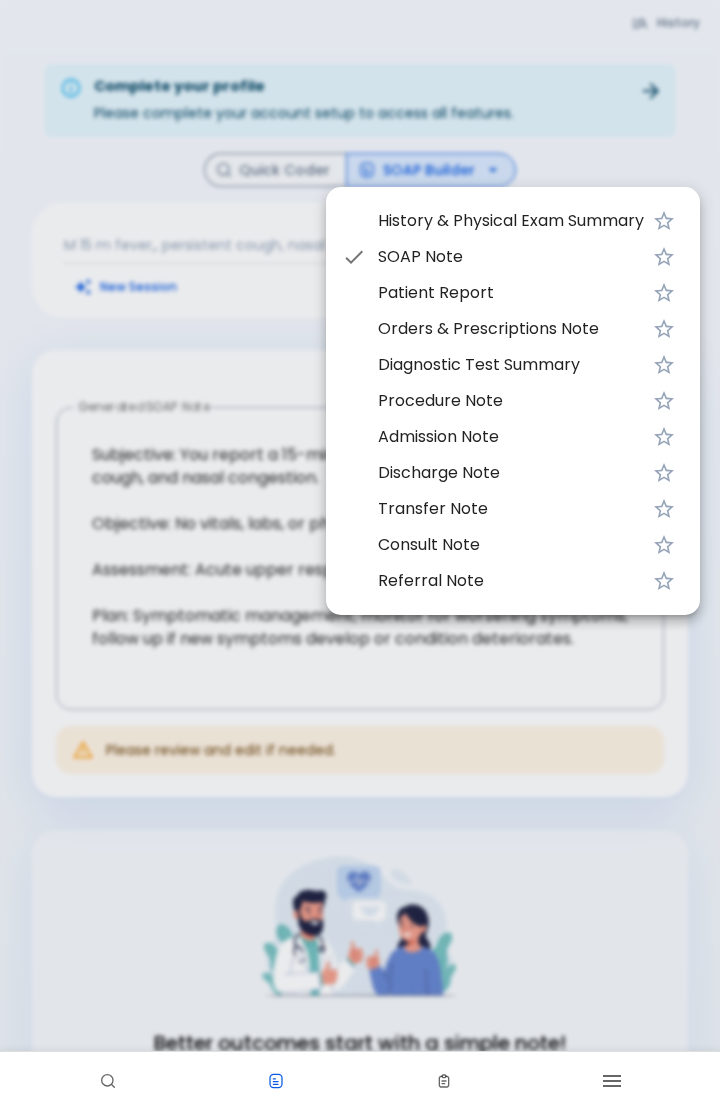 click on "Patient Report" at bounding box center [511, 293] 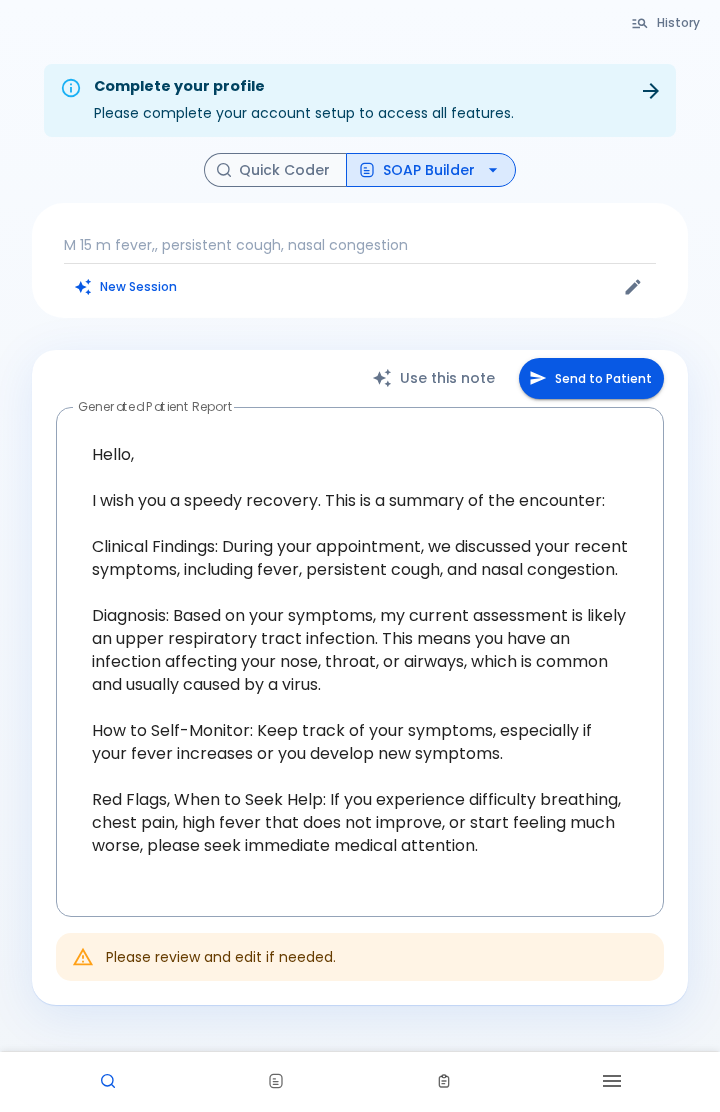 click on "Send to Patient" at bounding box center [591, 378] 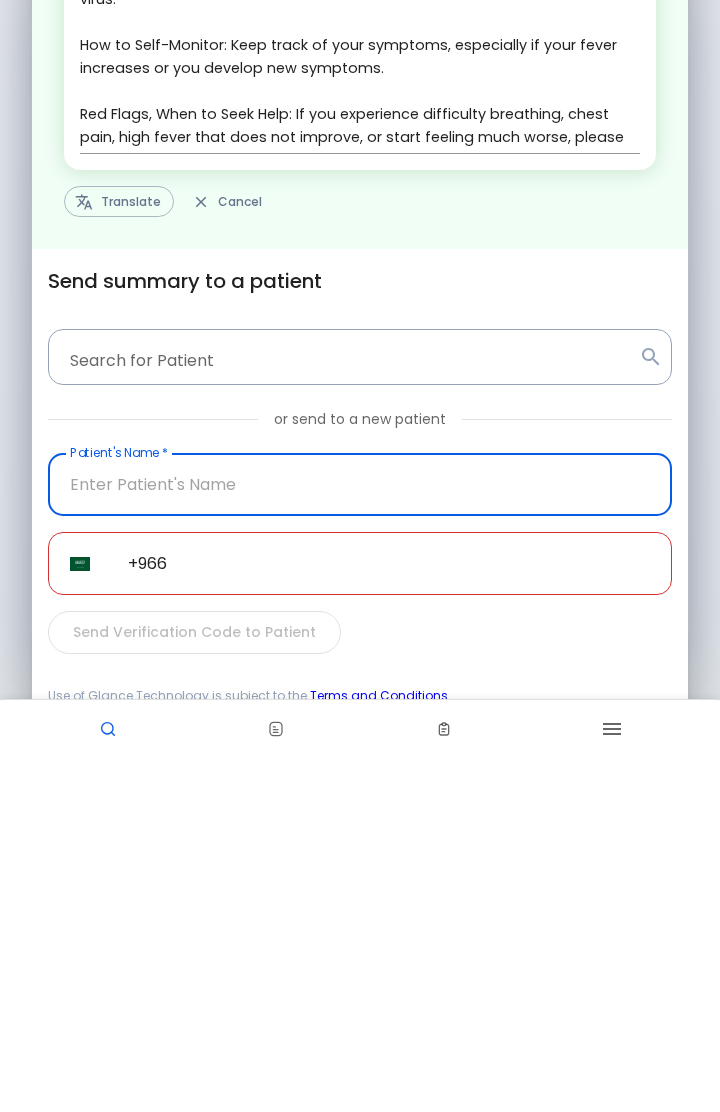 click on "Translate" at bounding box center [119, 553] 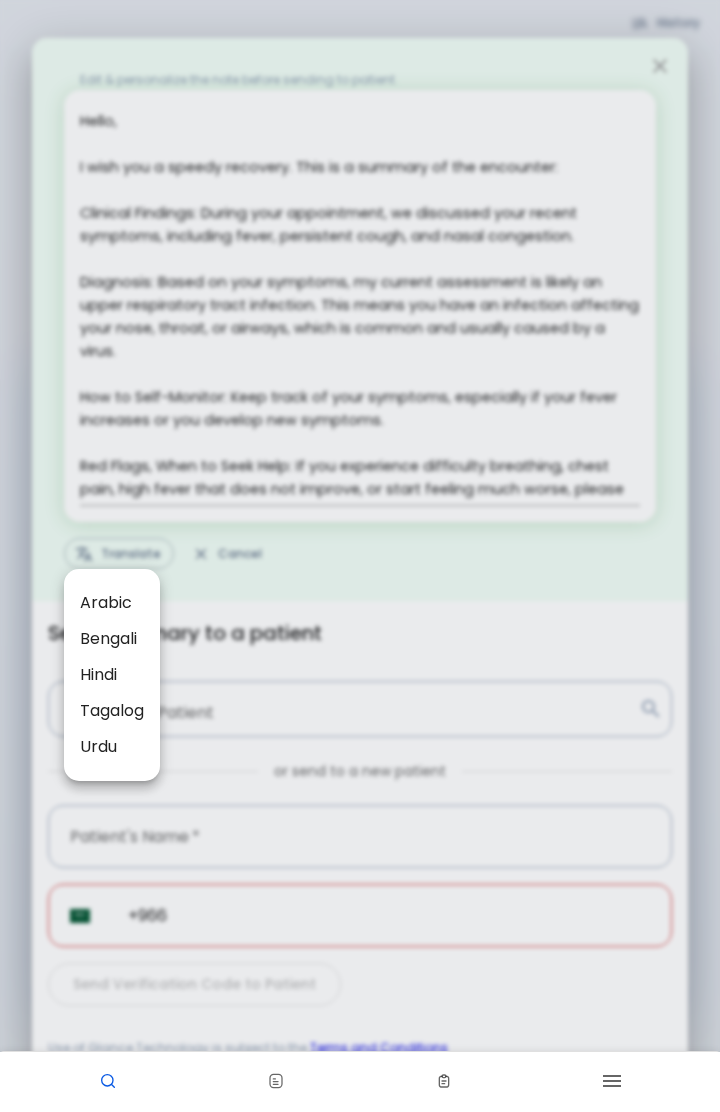 click on "Arabic" at bounding box center (112, 603) 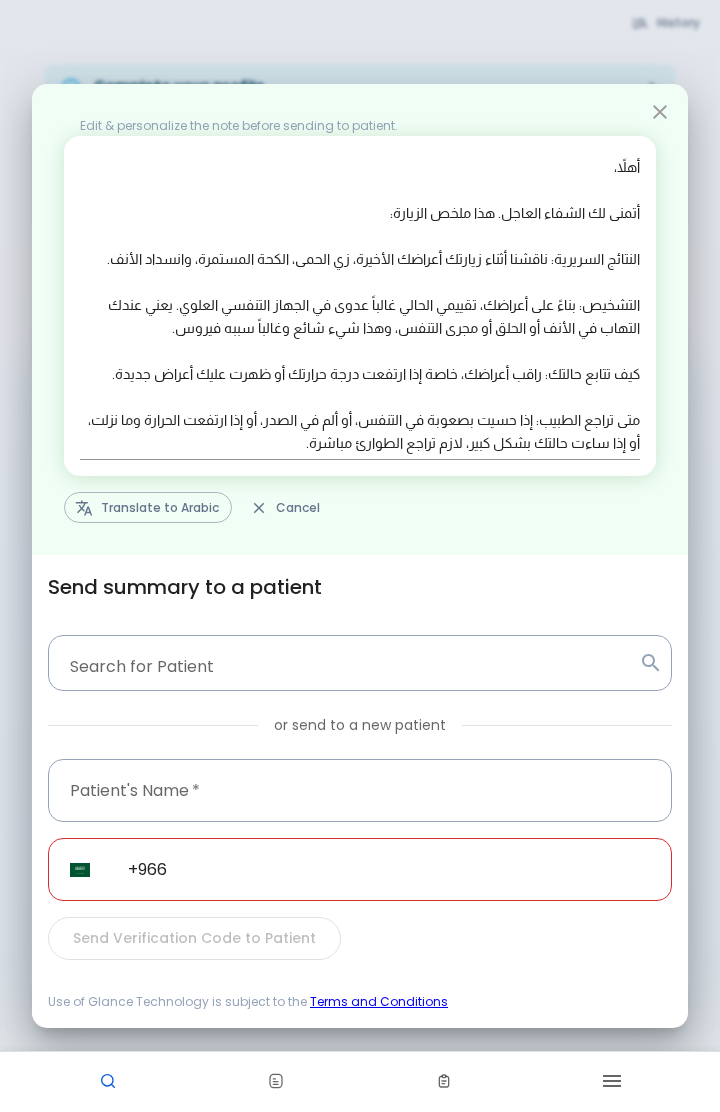 click on "Edit & personalize the note before sending to patient. x Translate   to Arabic Cancel" at bounding box center (360, 319) 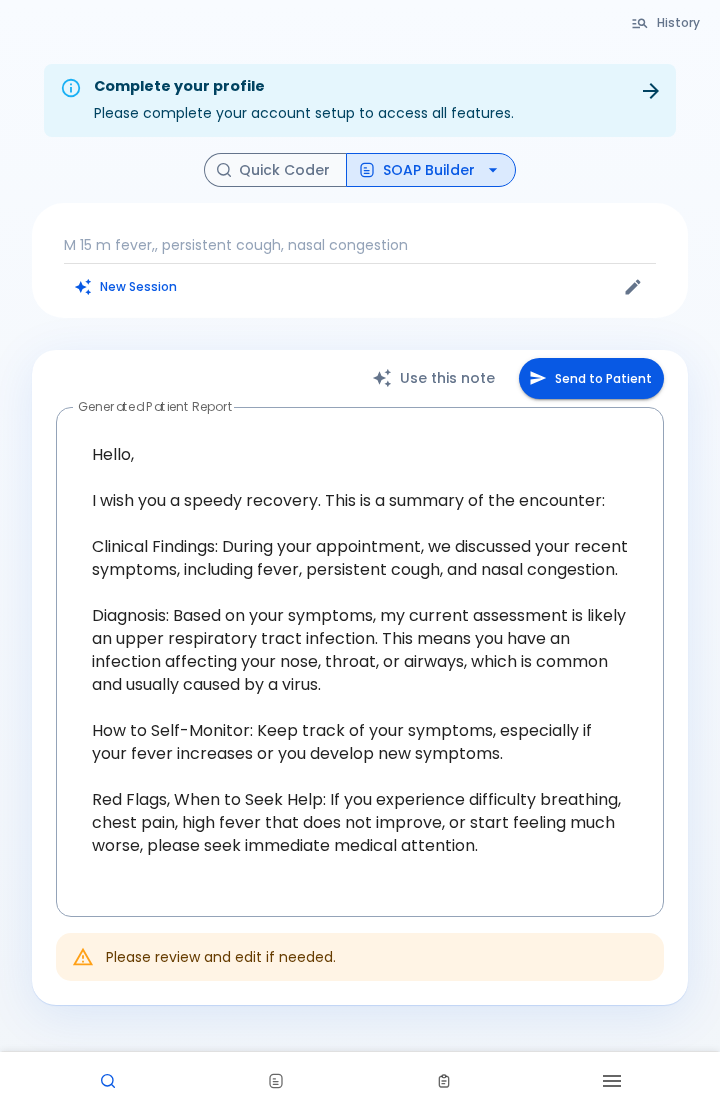 click at bounding box center (108, 1082) 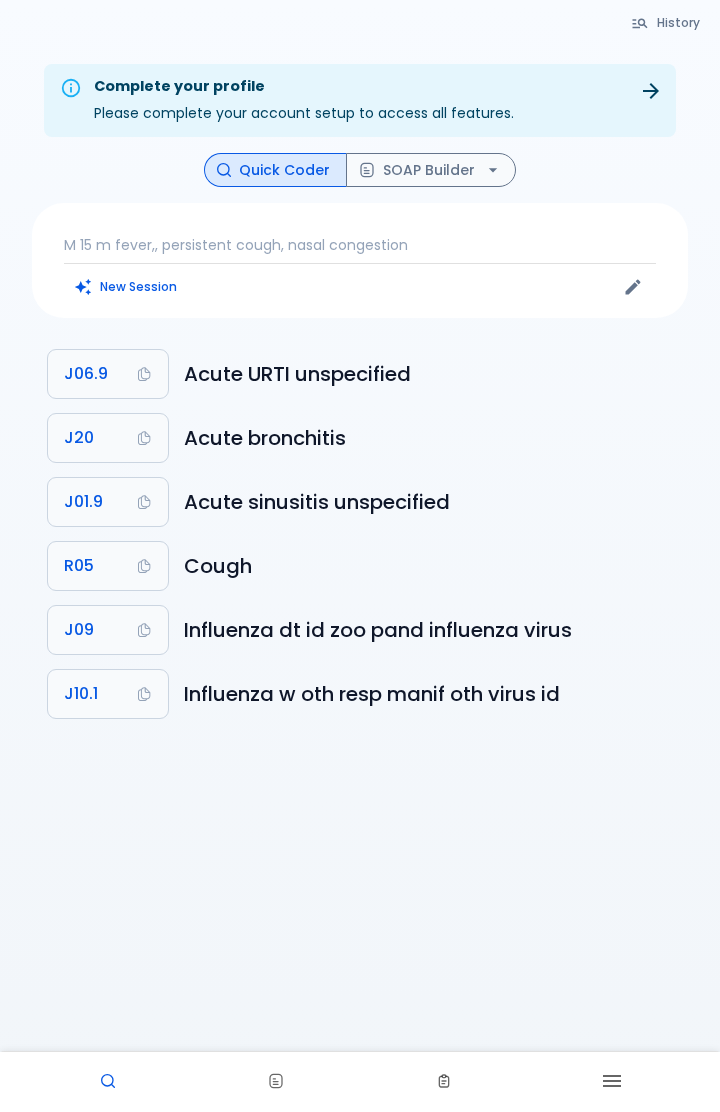 click on "J10.1" at bounding box center [108, 694] 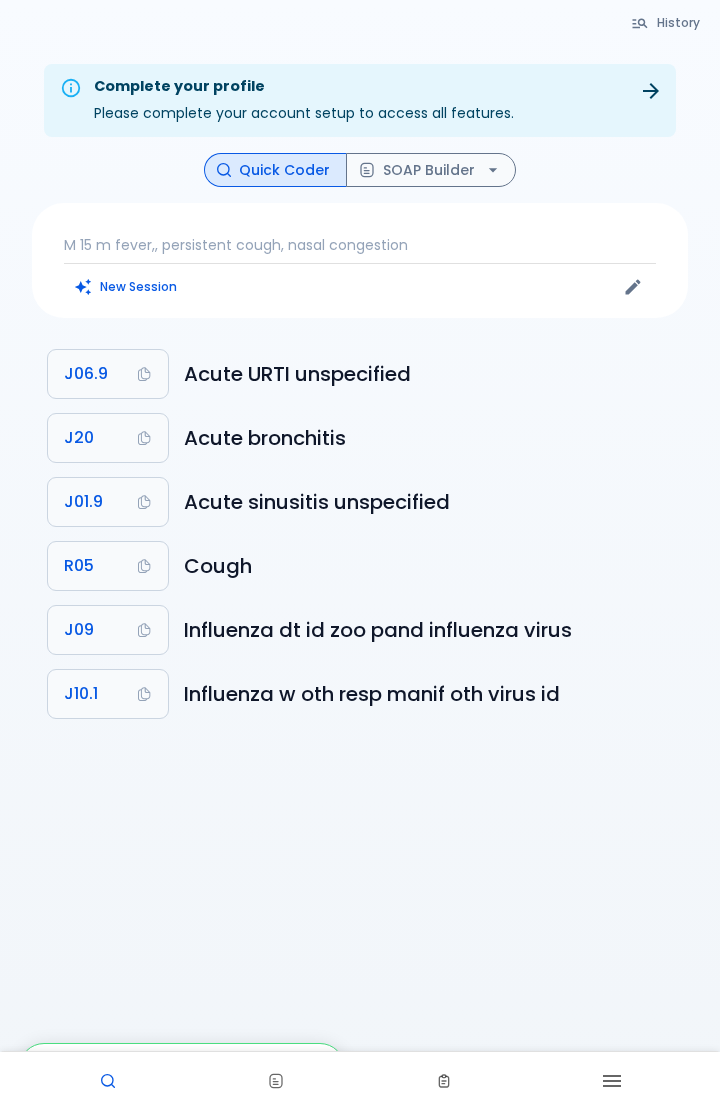 click on "J10.1" at bounding box center (108, 694) 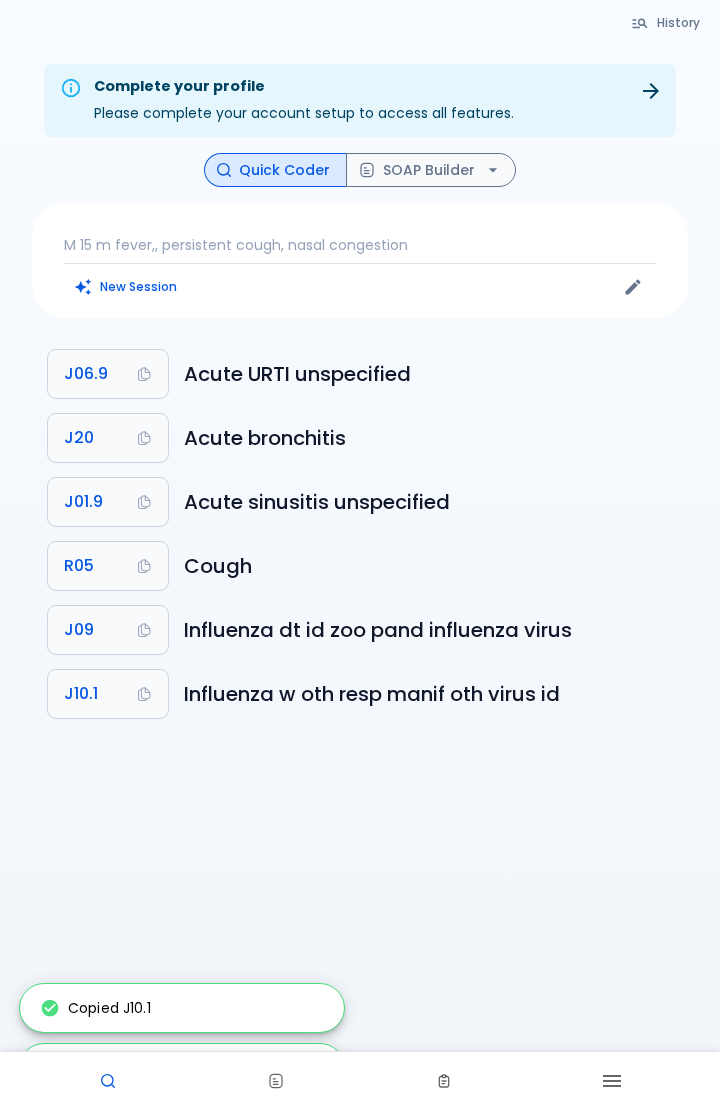 click on "J10.1" at bounding box center [81, 694] 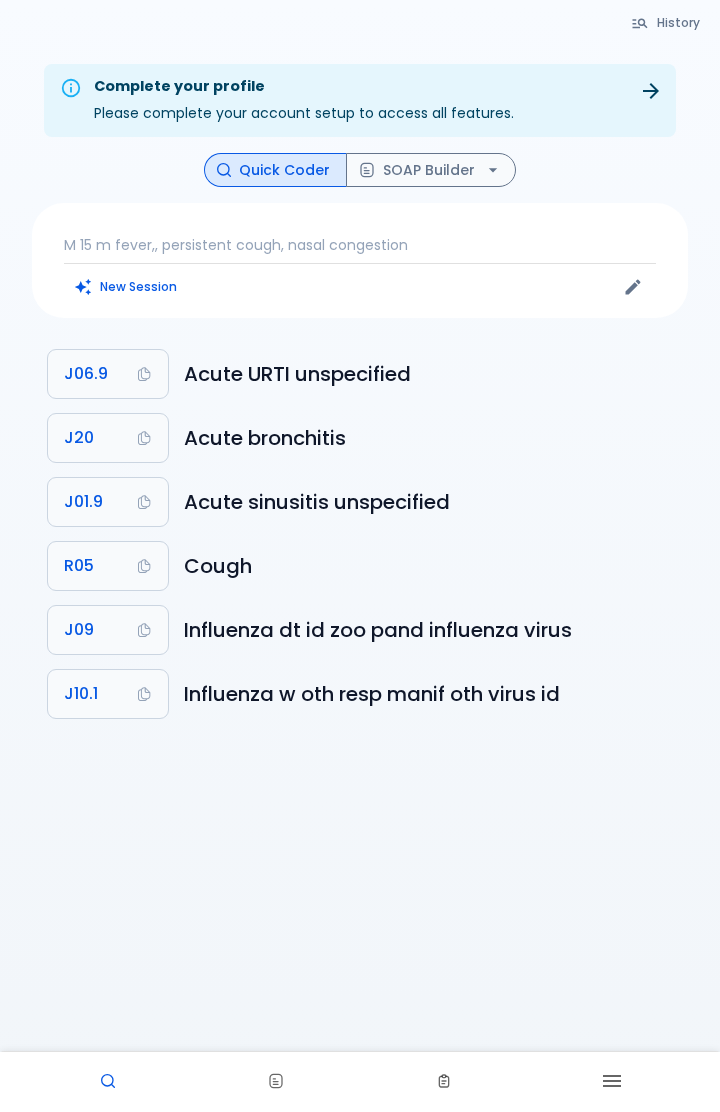 scroll, scrollTop: 88, scrollLeft: 0, axis: vertical 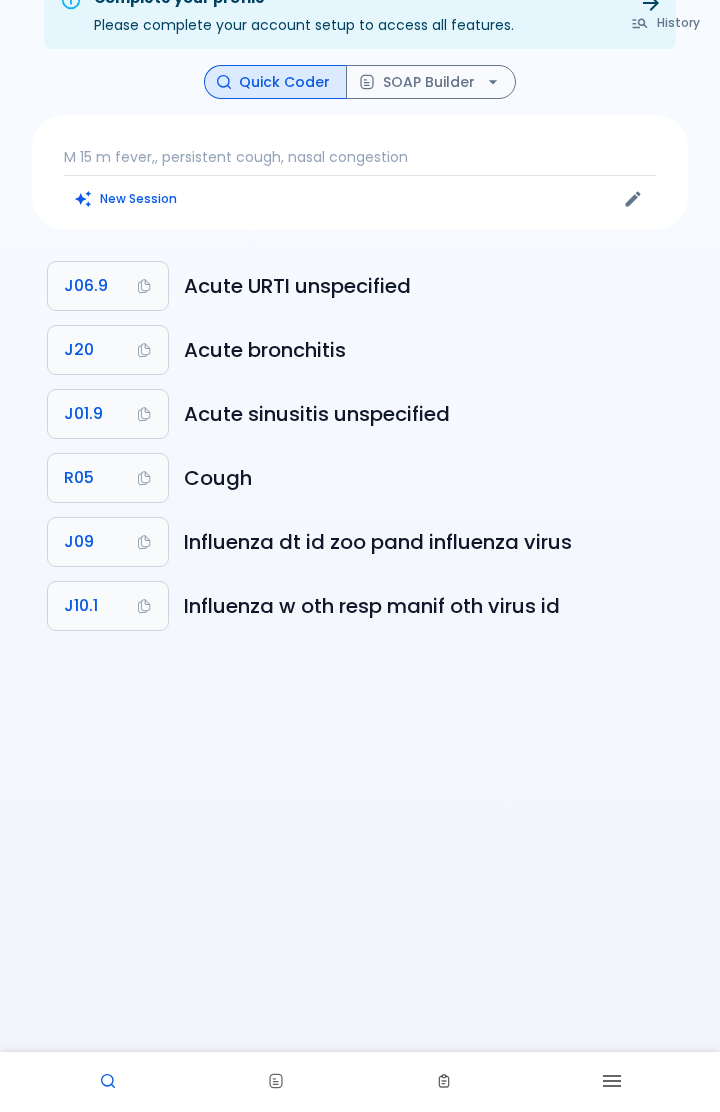 click on "Acute bronchitis" at bounding box center (428, 350) 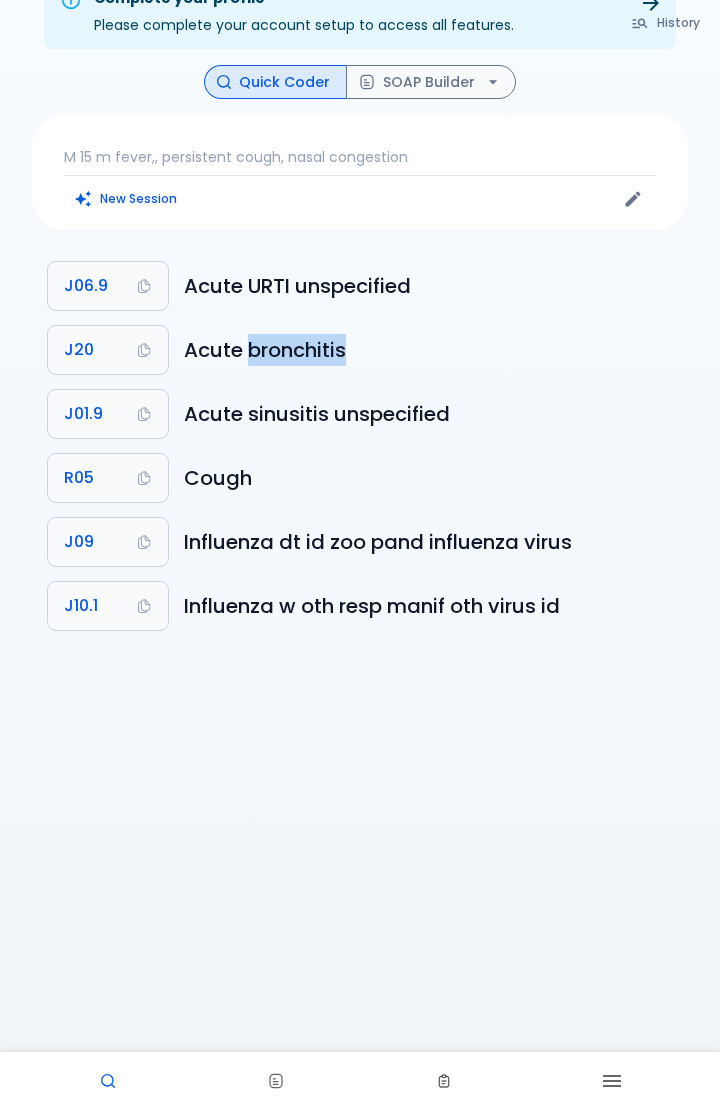click on "Acute bronchitis" at bounding box center (428, 350) 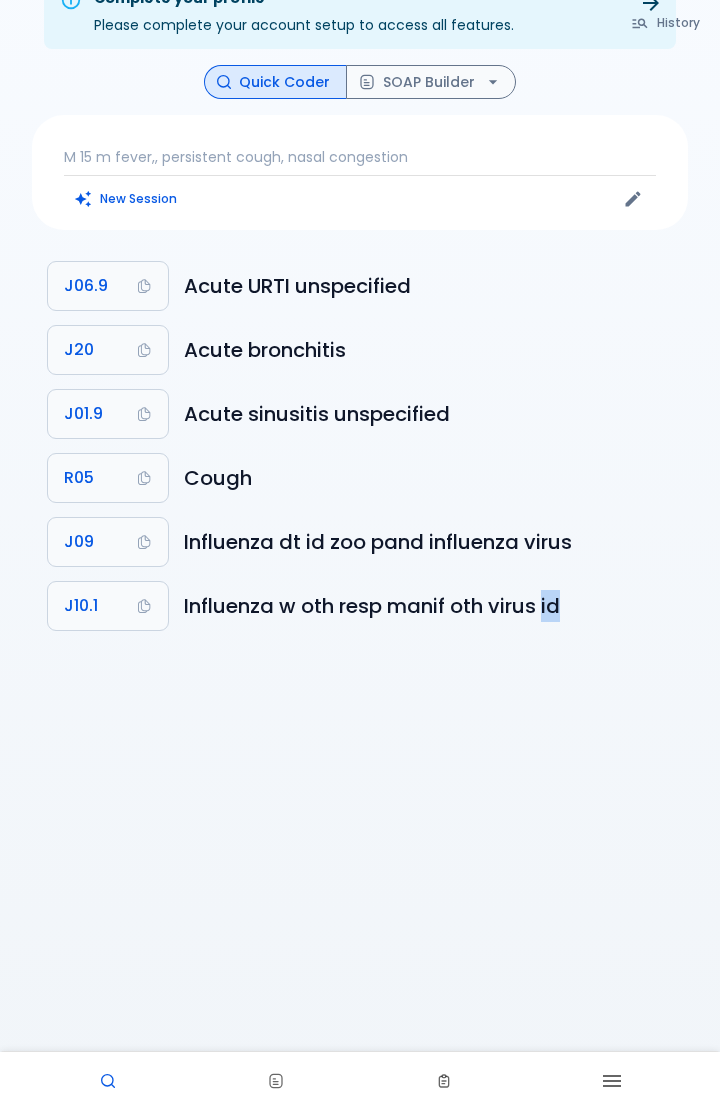 click on "Complete your profile Please complete your account setup to access all features. Go to Settings History Quick Coder SOAP Builder   M 15 m fever,, persistent cough, nasal congestion New Session J06.9 Acute URTI unspecified J20 Acute bronchitis J01.9 Acute sinusitis unspecified R05 Cough J09 Influenza dt id zoo pand influenza virus J10.1 Influenza w oth resp manif oth virus id" at bounding box center [360, 512] 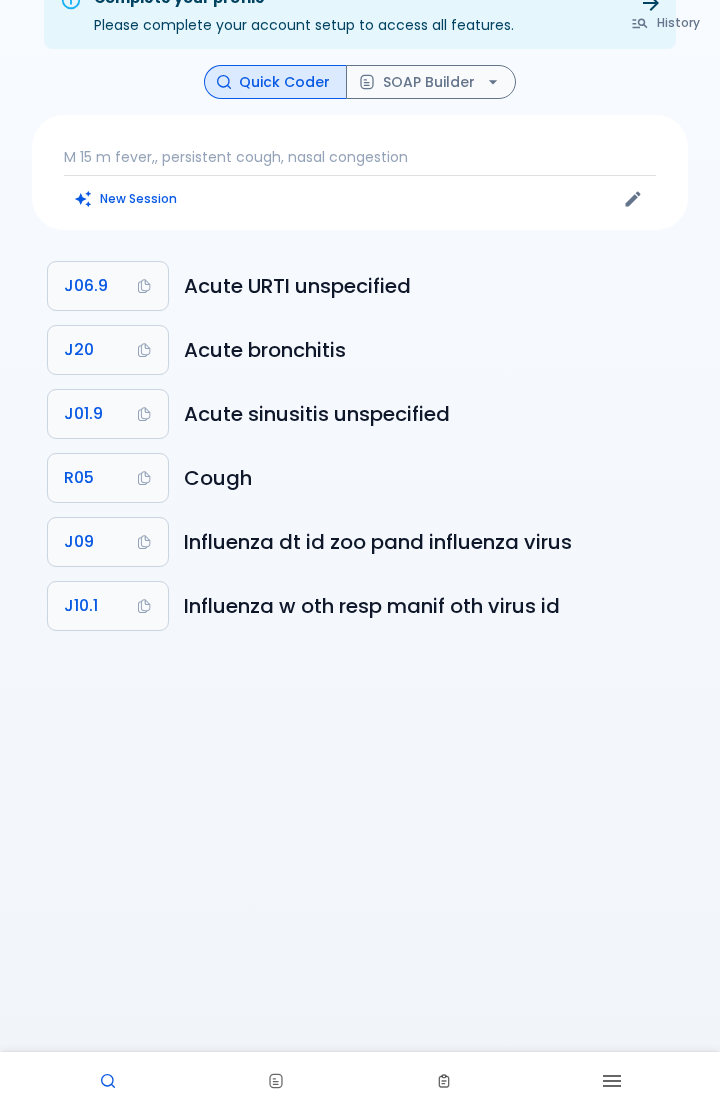 scroll, scrollTop: 0, scrollLeft: 0, axis: both 